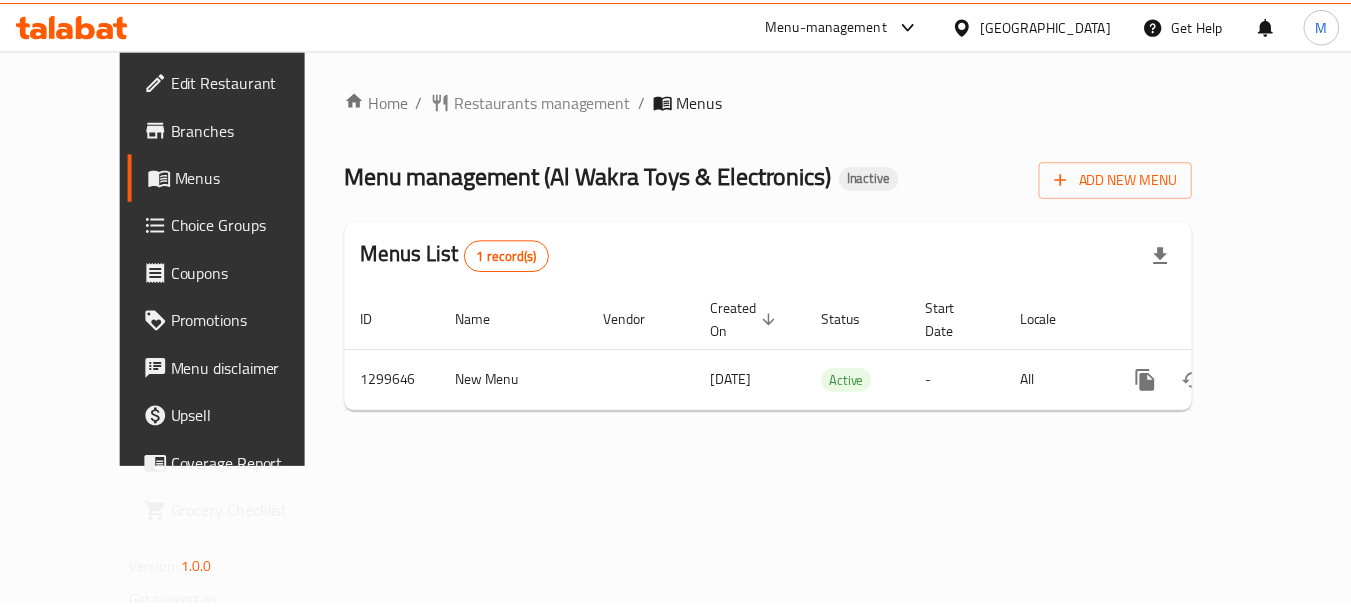 scroll, scrollTop: 0, scrollLeft: 0, axis: both 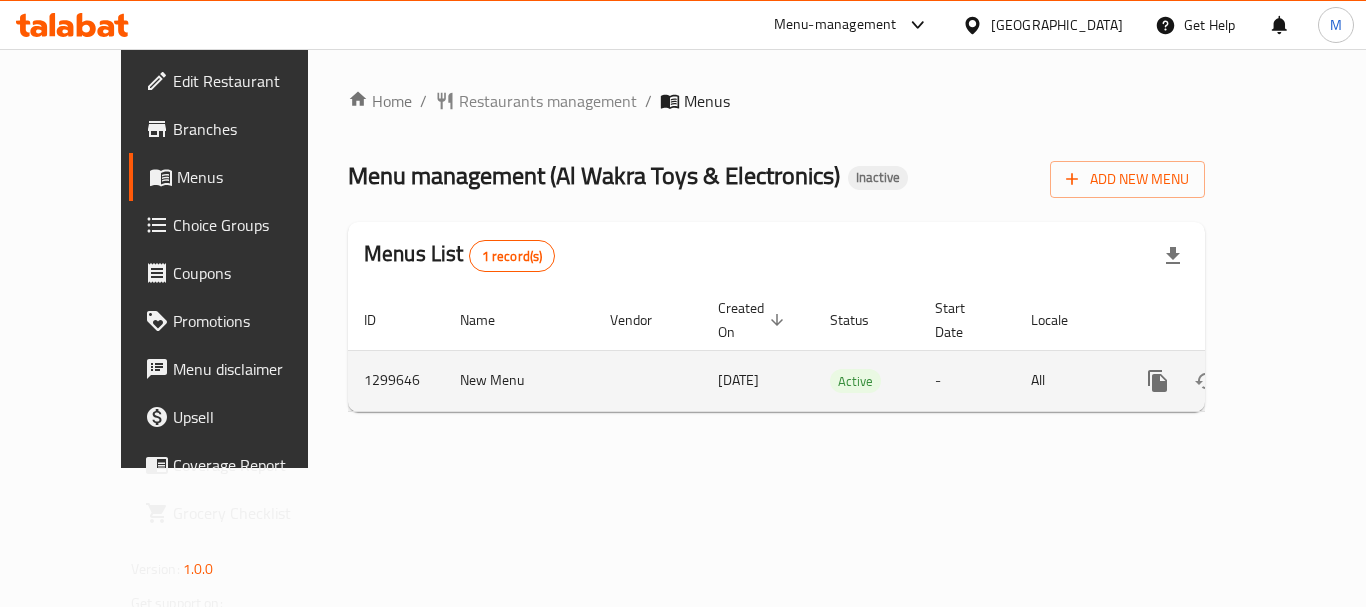 click 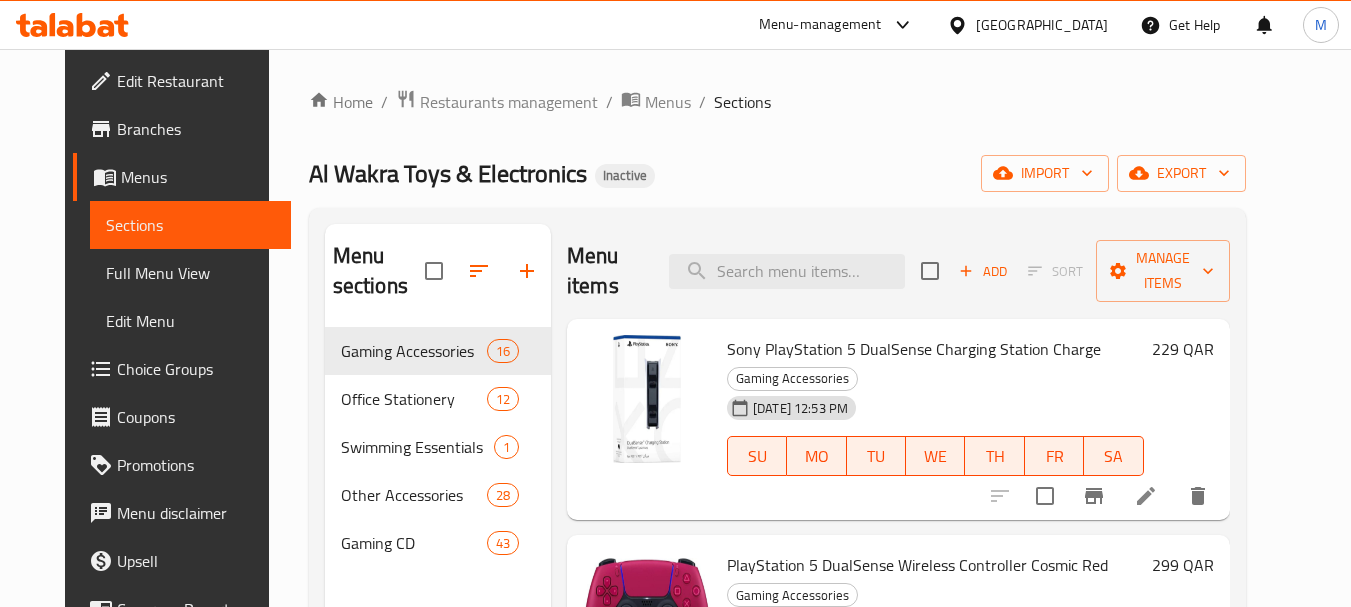 click on "Full Menu View" at bounding box center (190, 273) 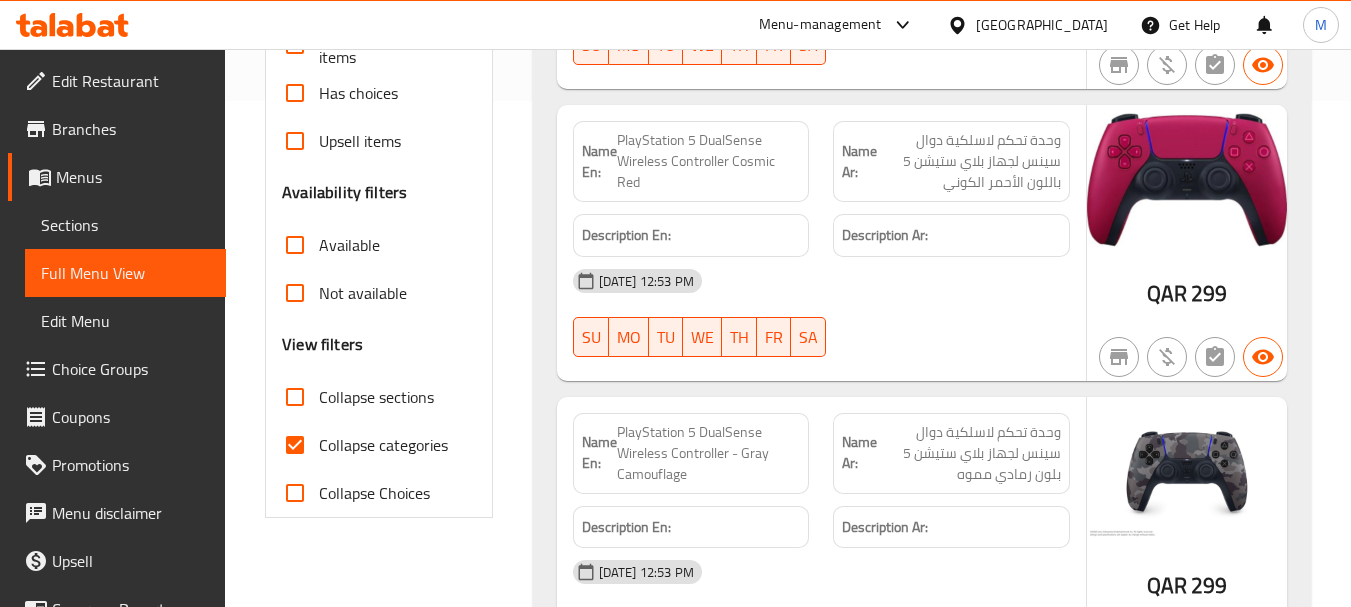 scroll, scrollTop: 560, scrollLeft: 0, axis: vertical 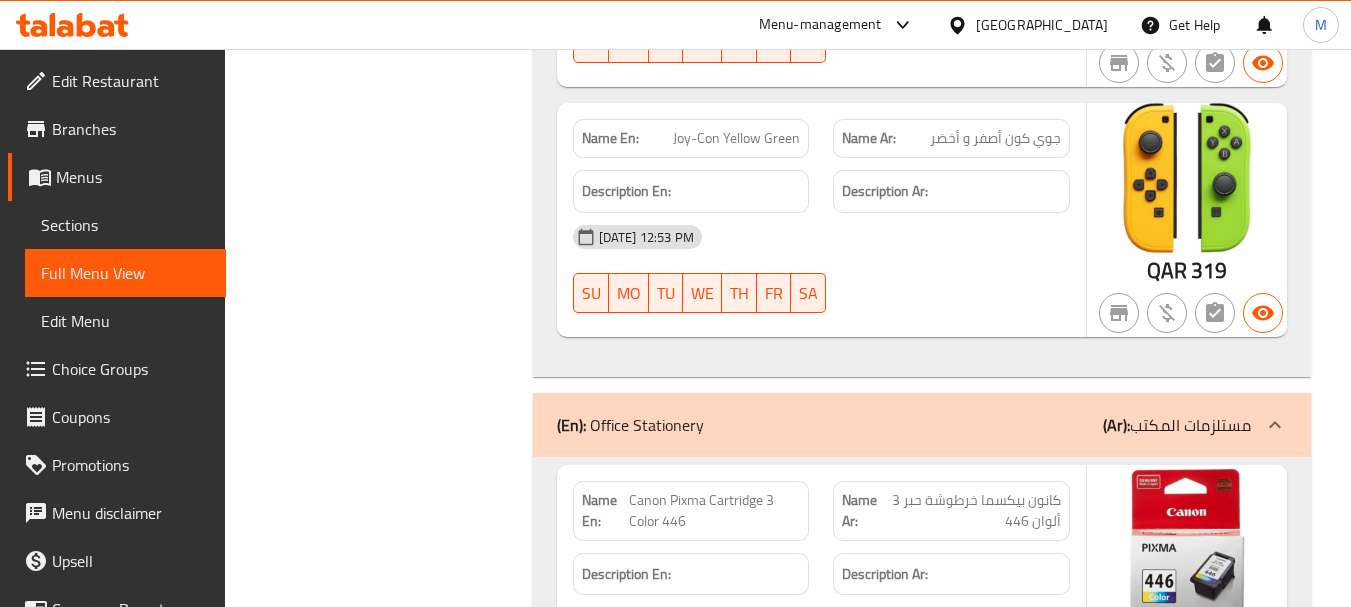 click on "Sections" at bounding box center [125, 225] 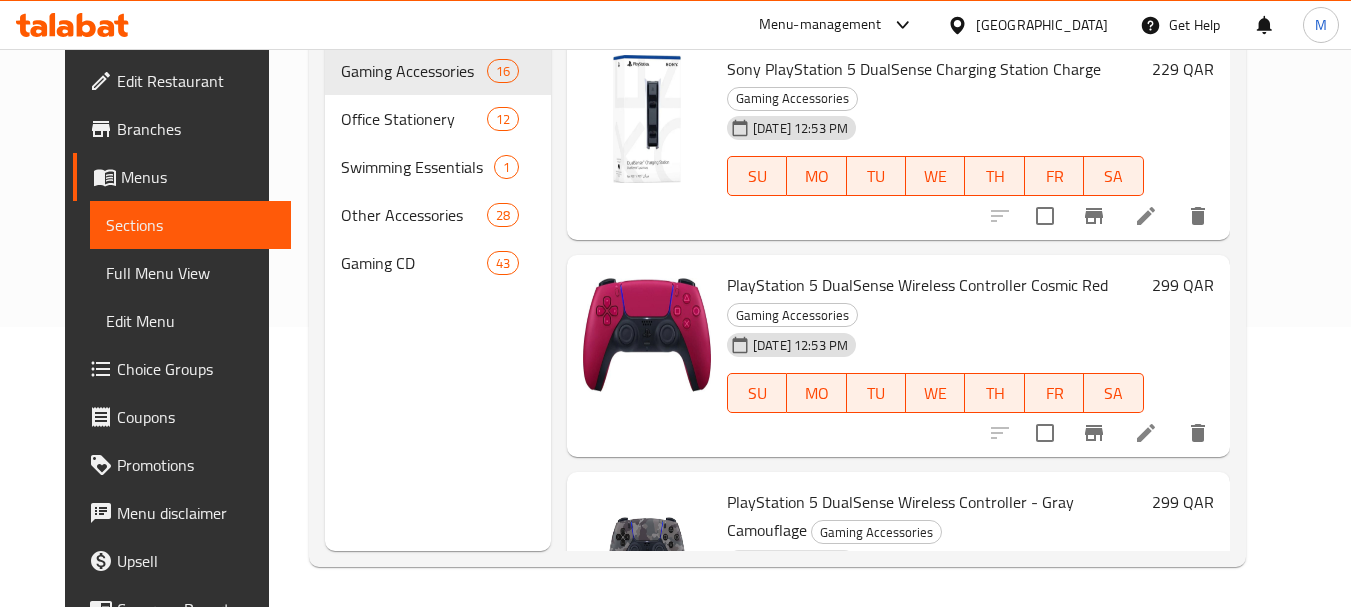 scroll, scrollTop: 280, scrollLeft: 0, axis: vertical 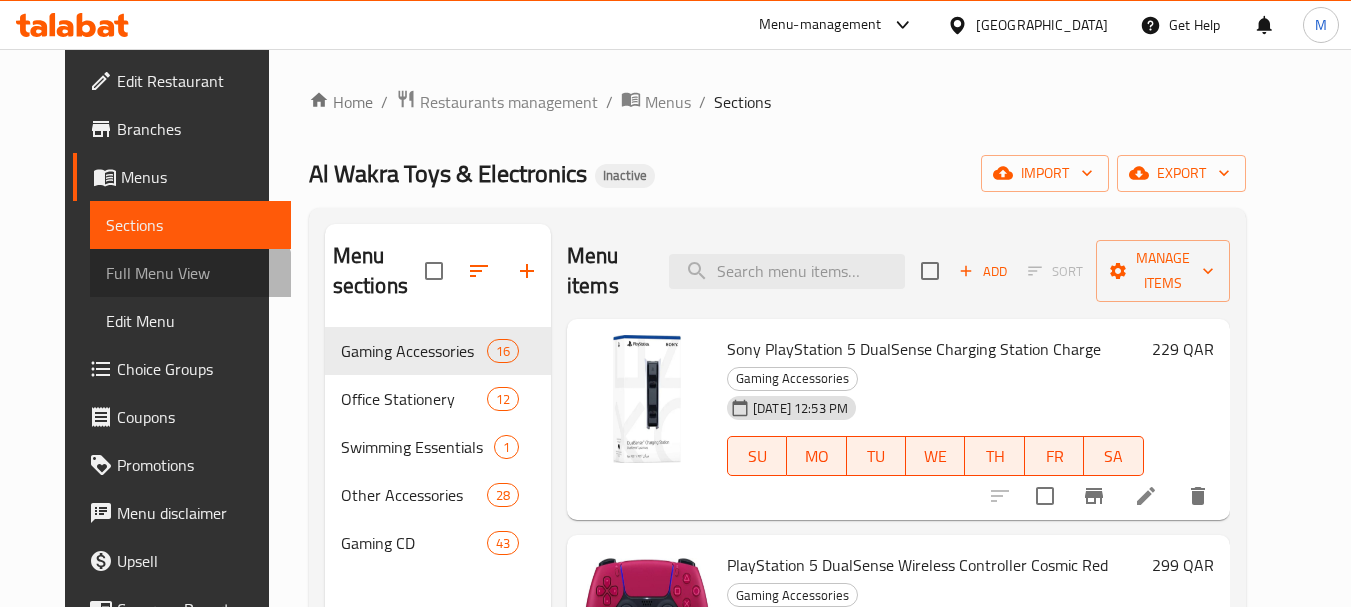 click on "Full Menu View" at bounding box center (190, 273) 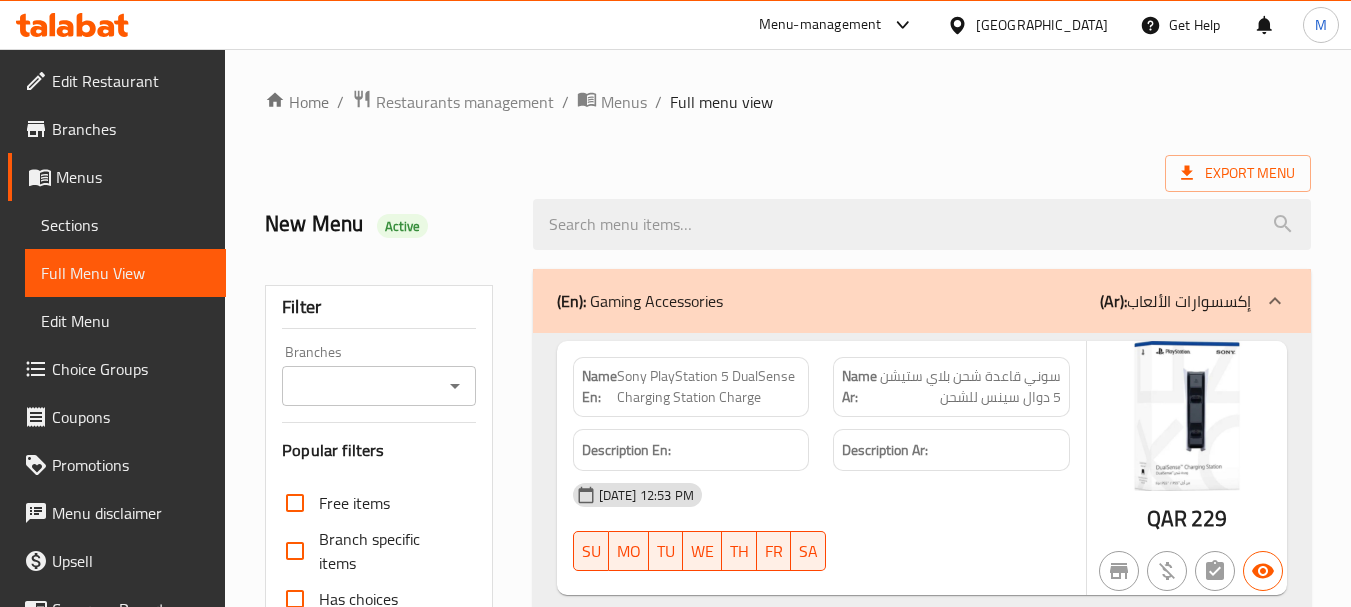 click 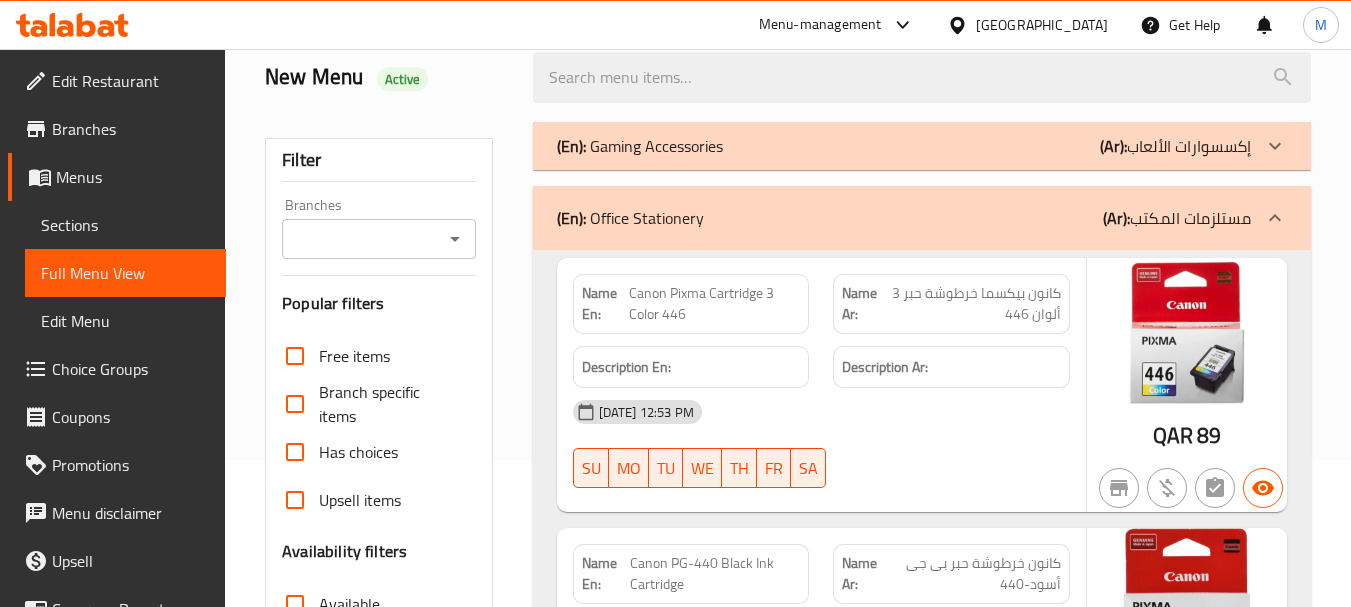 scroll, scrollTop: 243, scrollLeft: 0, axis: vertical 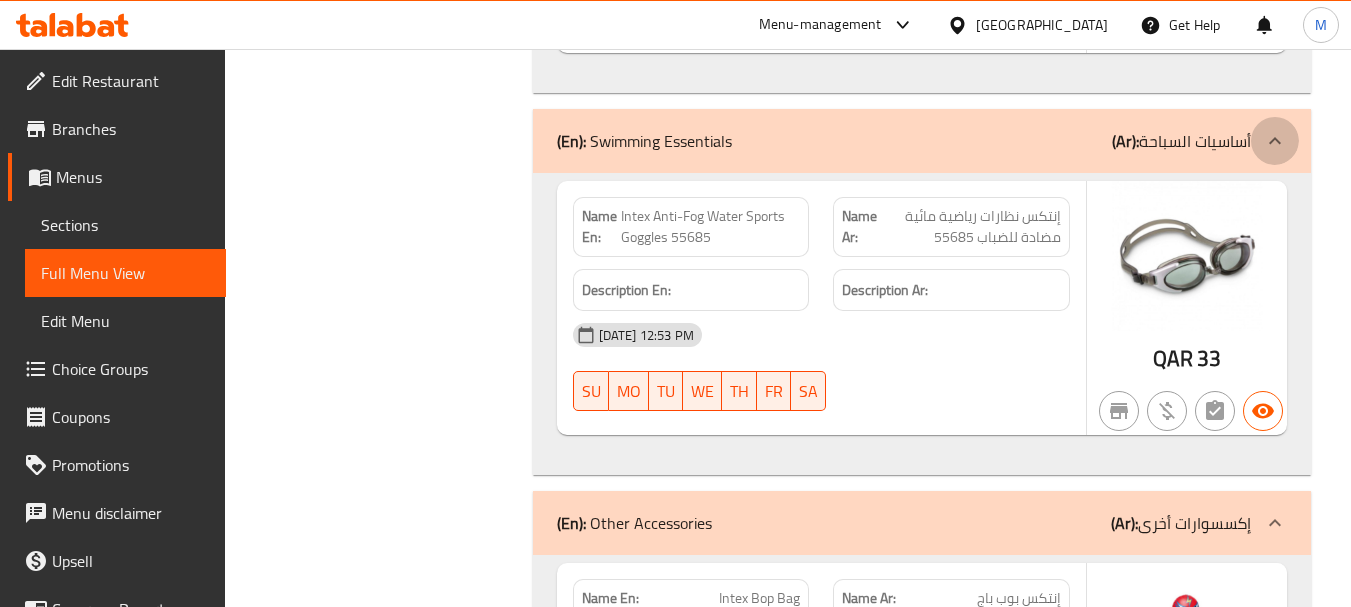 click 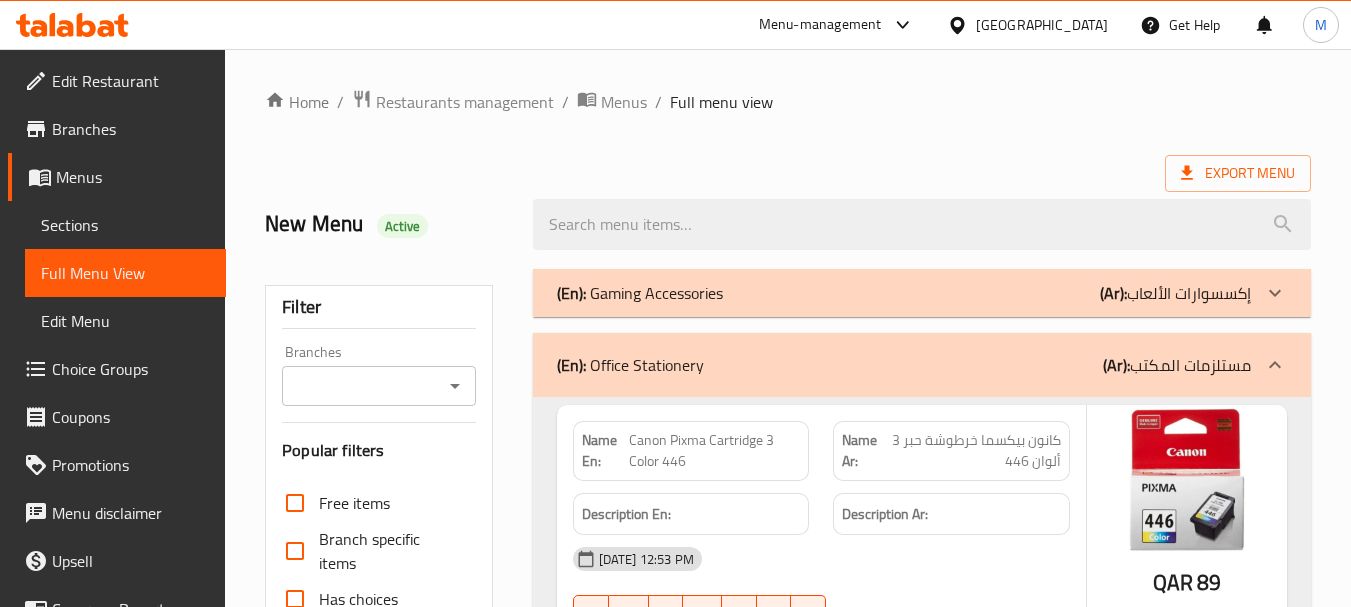 scroll, scrollTop: 144, scrollLeft: 0, axis: vertical 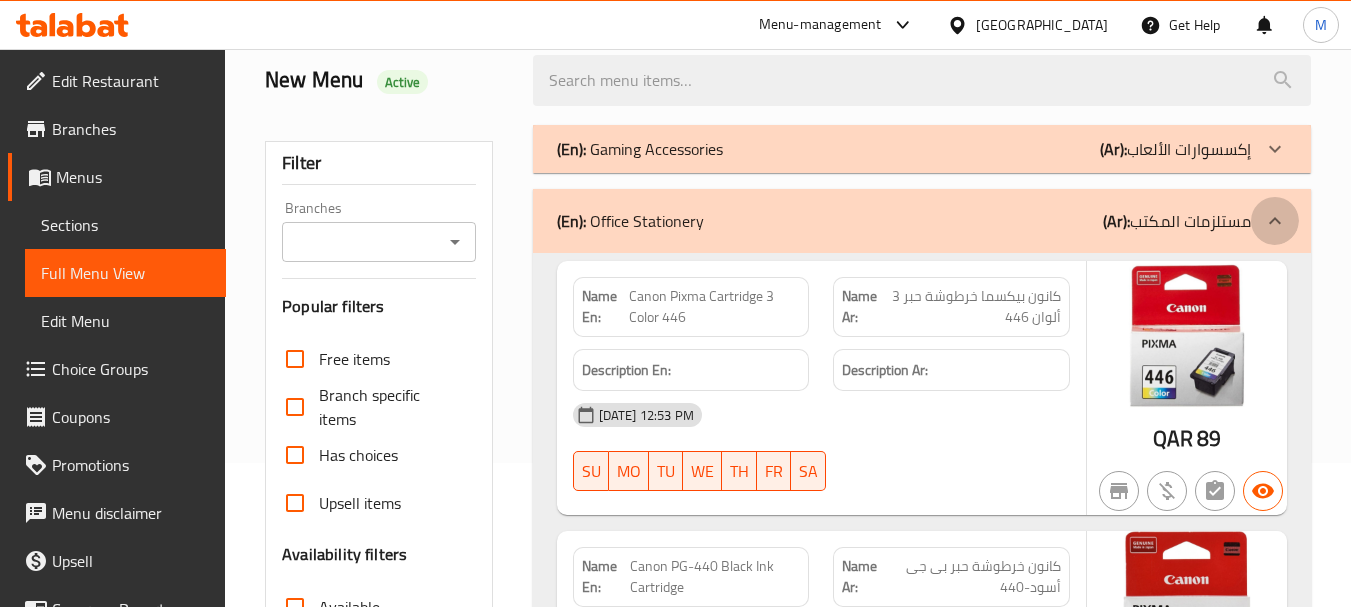 click 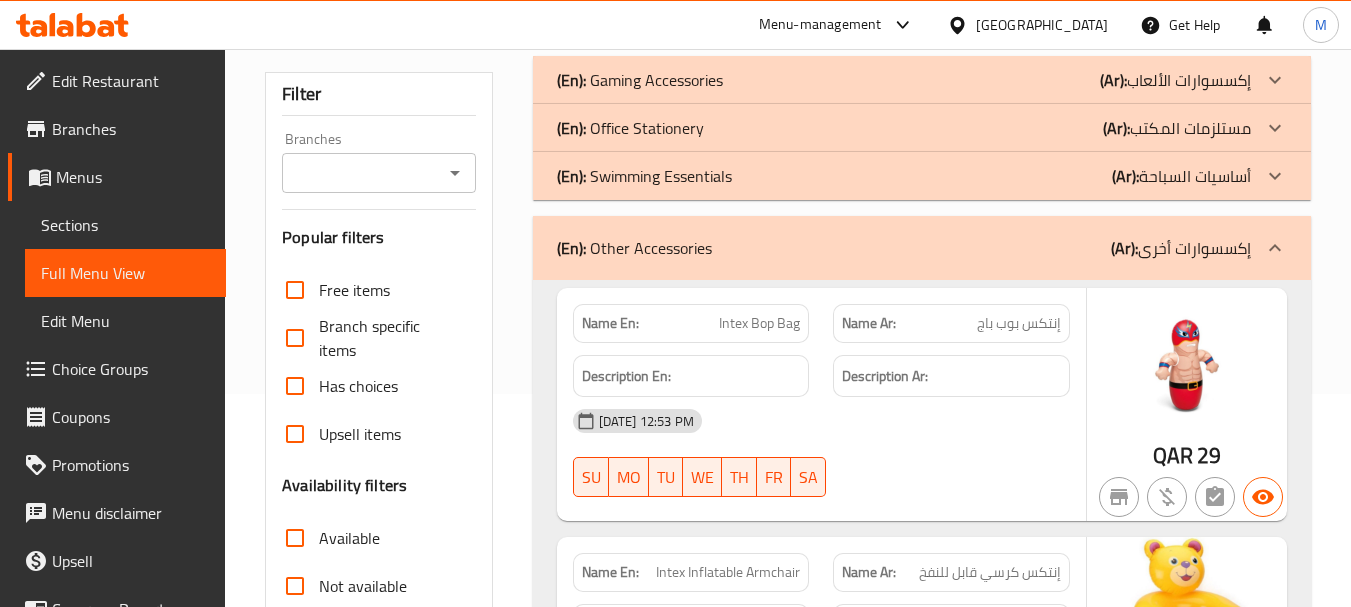 scroll, scrollTop: 316, scrollLeft: 0, axis: vertical 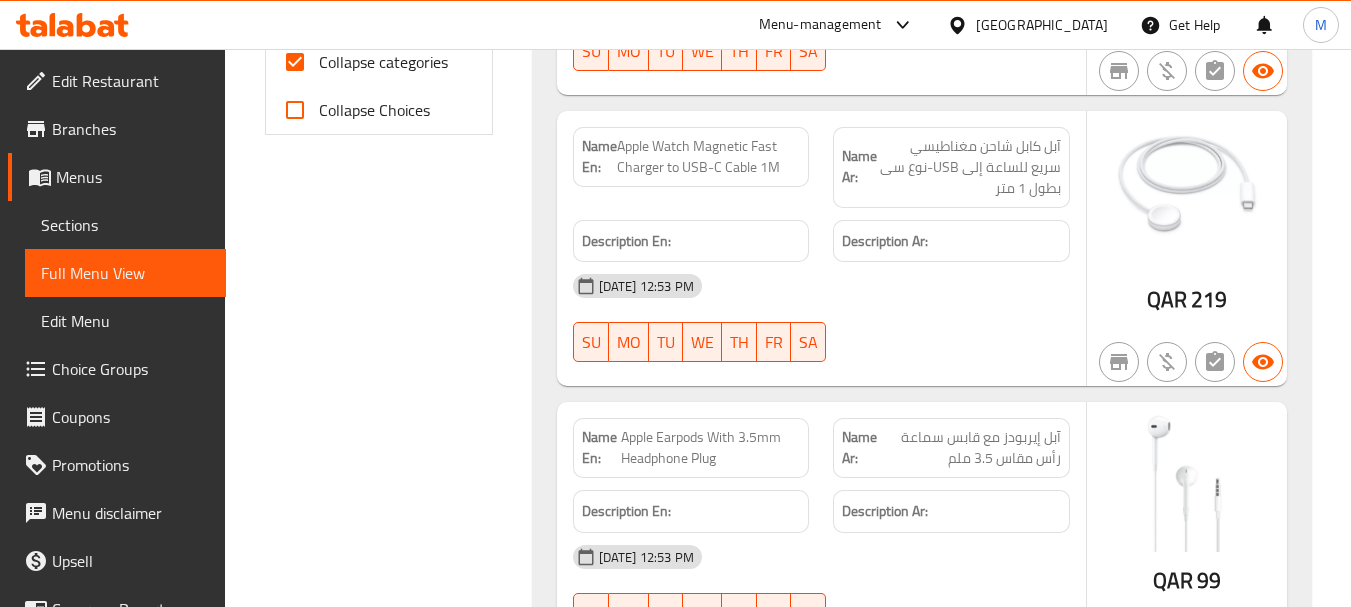 click on "Apple Watch Magnetic Fast Charger to USB-C Cable 1M" at bounding box center [709, 157] 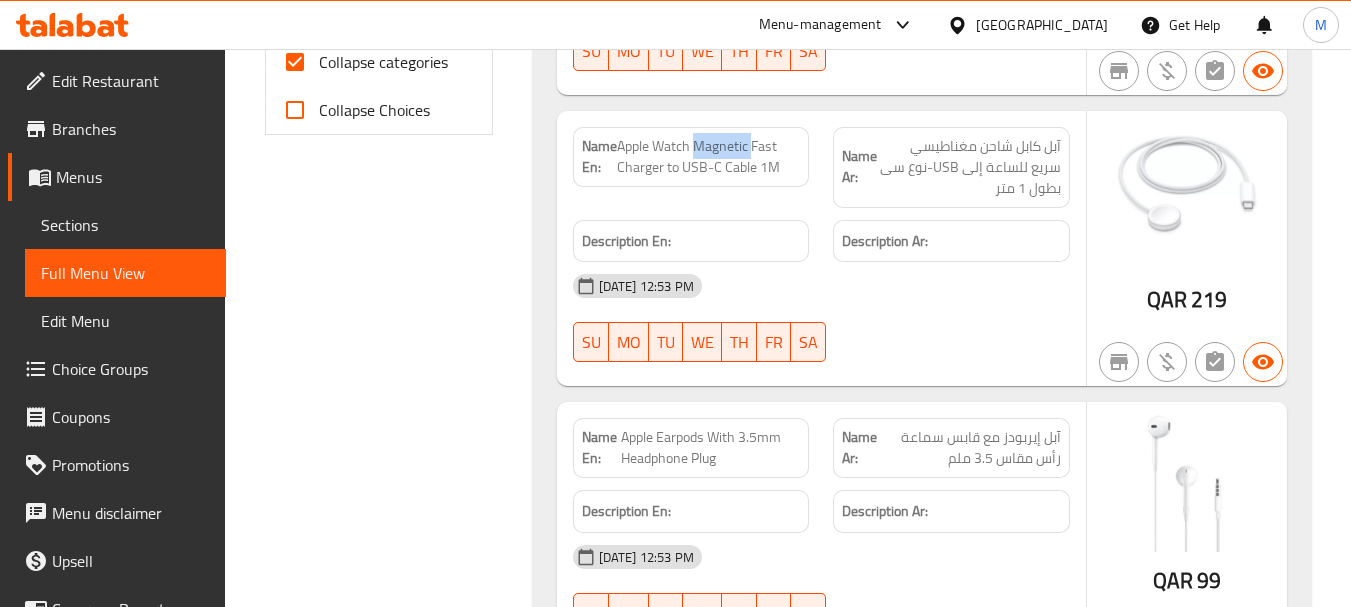click on "Apple Watch Magnetic Fast Charger to USB-C Cable 1M" at bounding box center [709, 157] 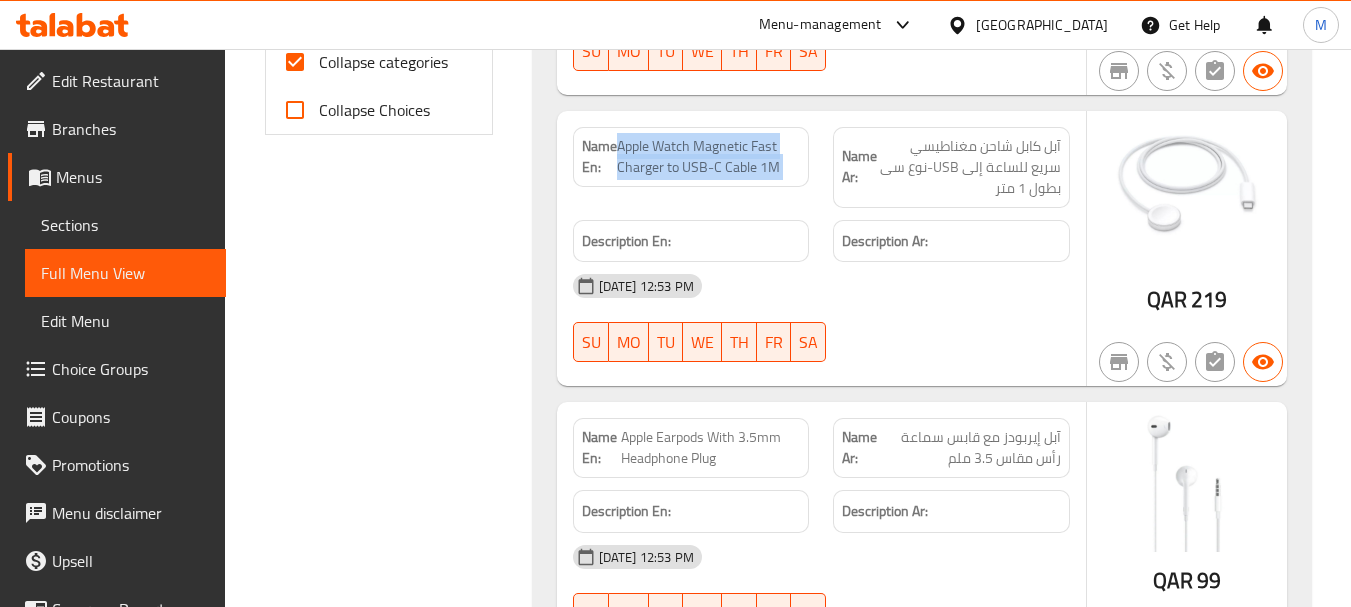 click on "Apple Watch Magnetic Fast Charger to USB-C Cable 1M" at bounding box center (709, 157) 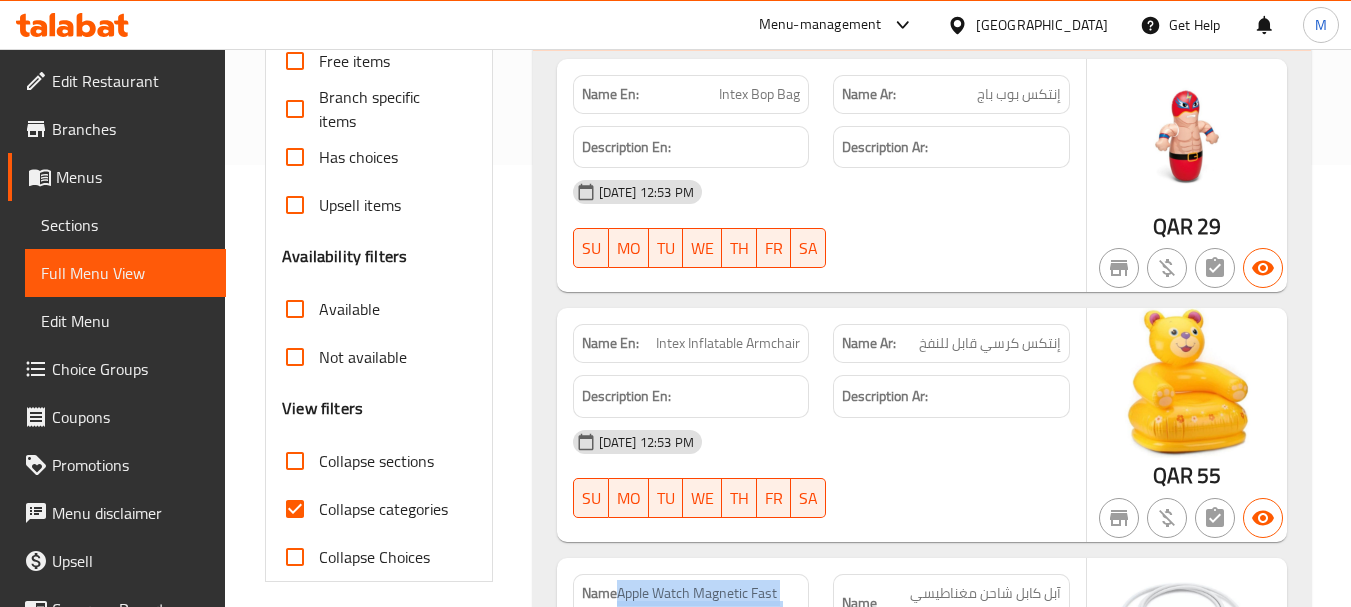 scroll, scrollTop: 30, scrollLeft: 0, axis: vertical 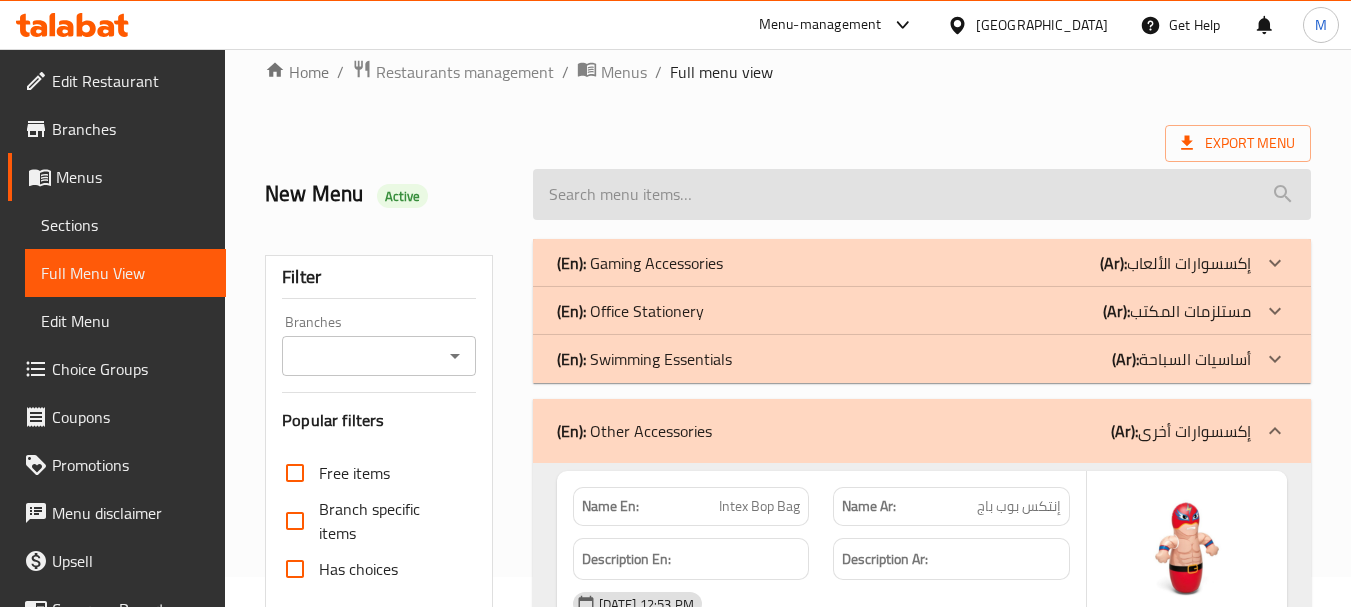 click at bounding box center (922, 194) 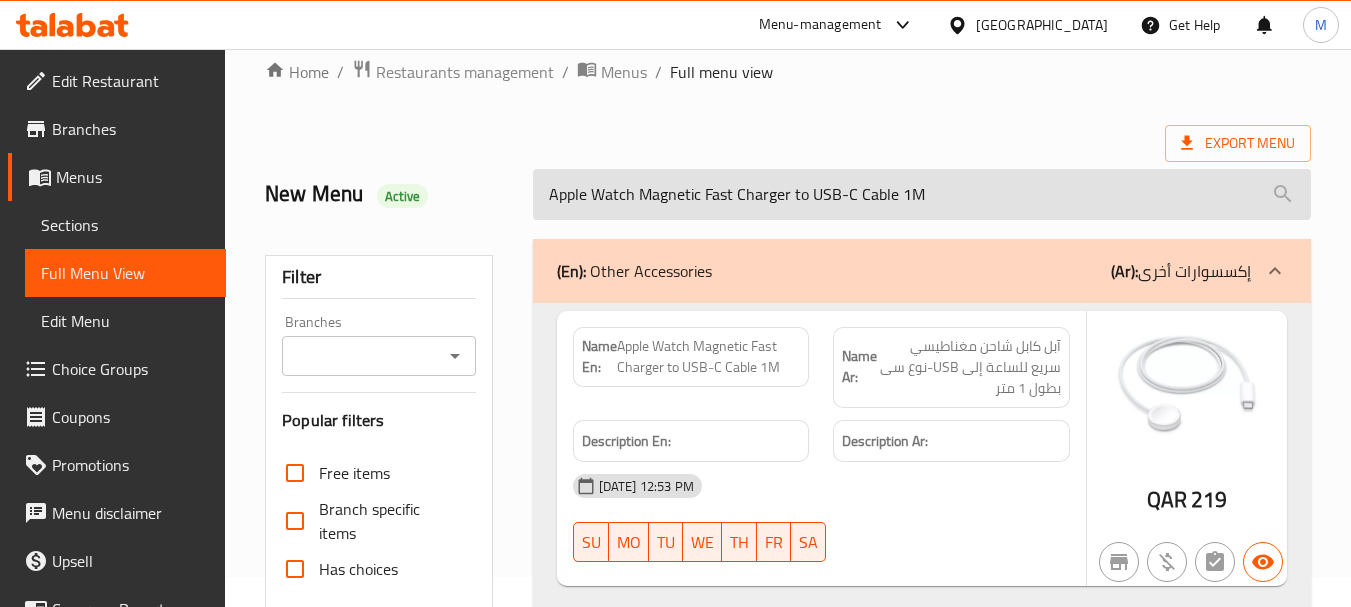 click on "Apple Watch Magnetic Fast Charger to USB-C Cable 1M" at bounding box center (922, 194) 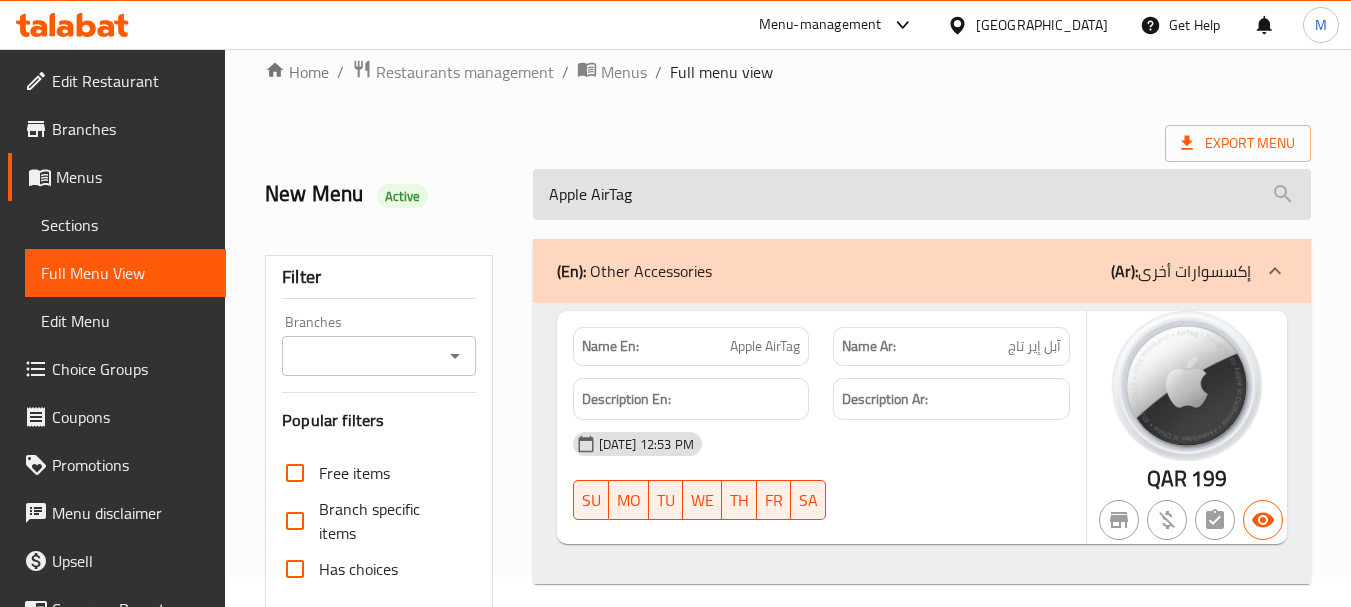 click on "Apple AirTag" at bounding box center (922, 194) 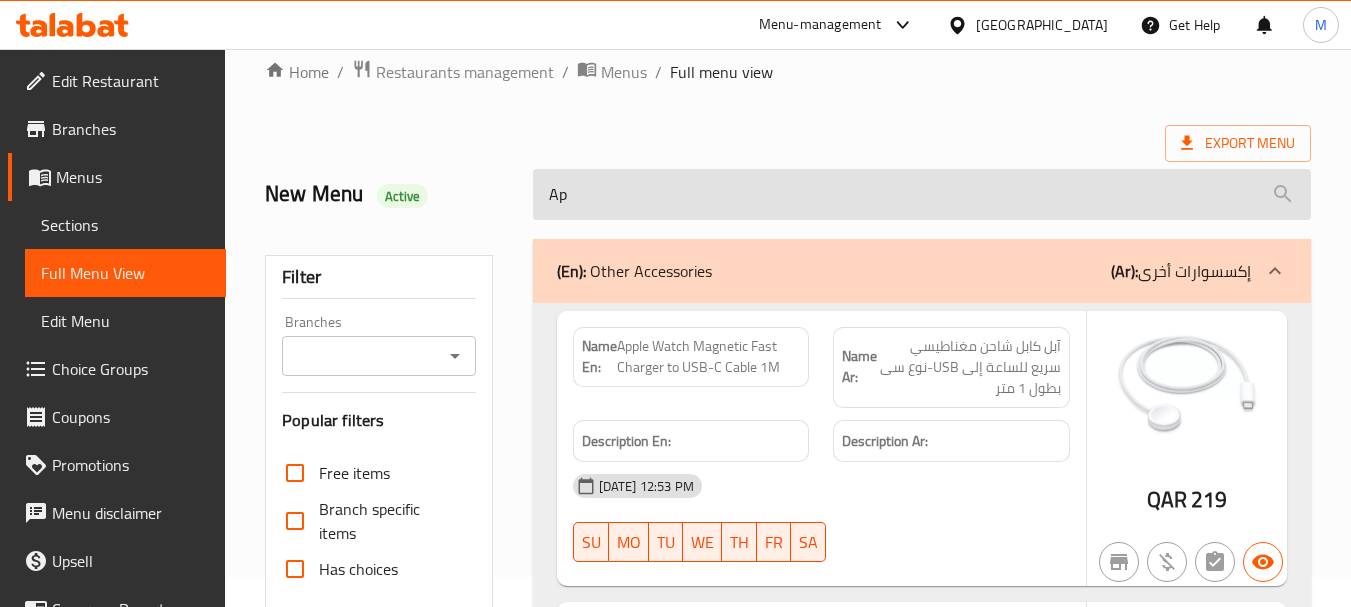 type on "A" 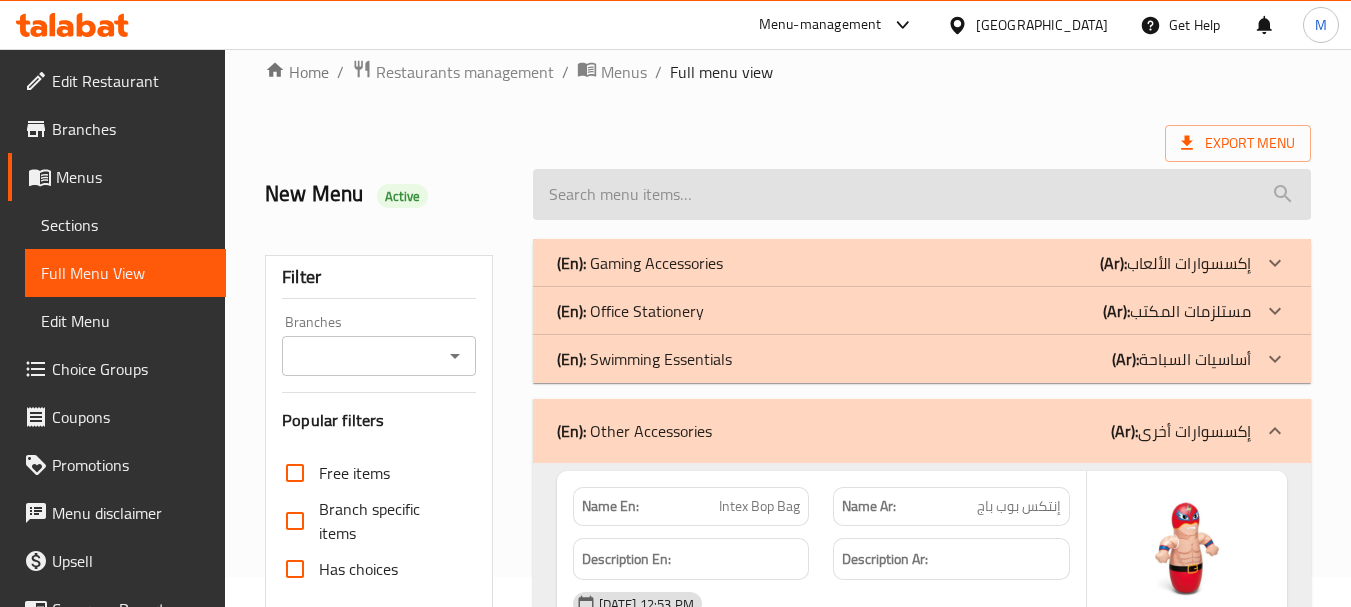 paste on "Apple USB-C Digital AV Multiport Adapter" 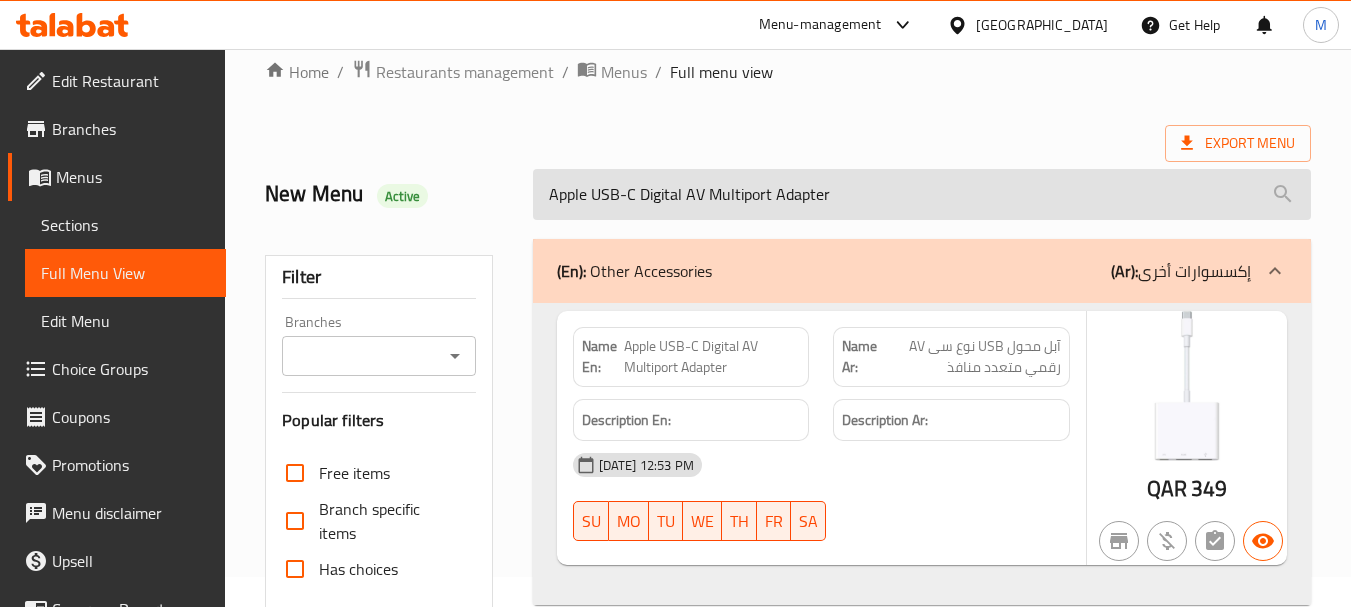 click on "Apple USB-C Digital AV Multiport Adapter" at bounding box center (922, 194) 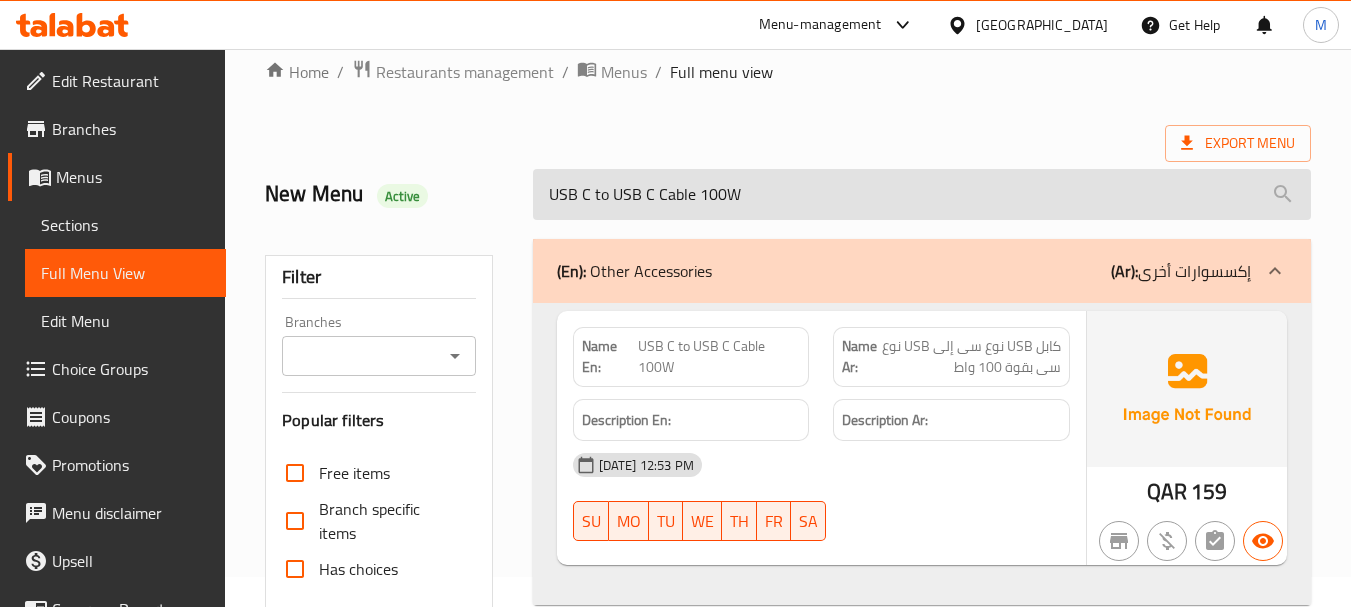 click on "USB C to USB C Cable 100W" at bounding box center (922, 194) 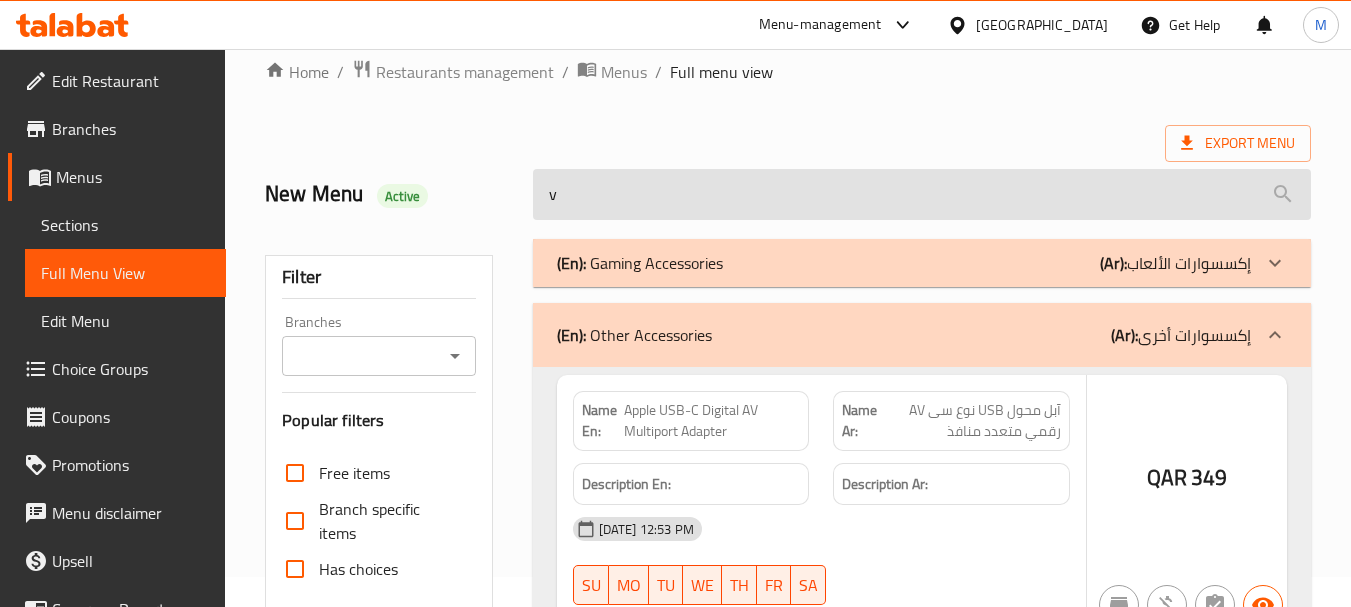 paste on "Apple 5W USB Power Adapter" 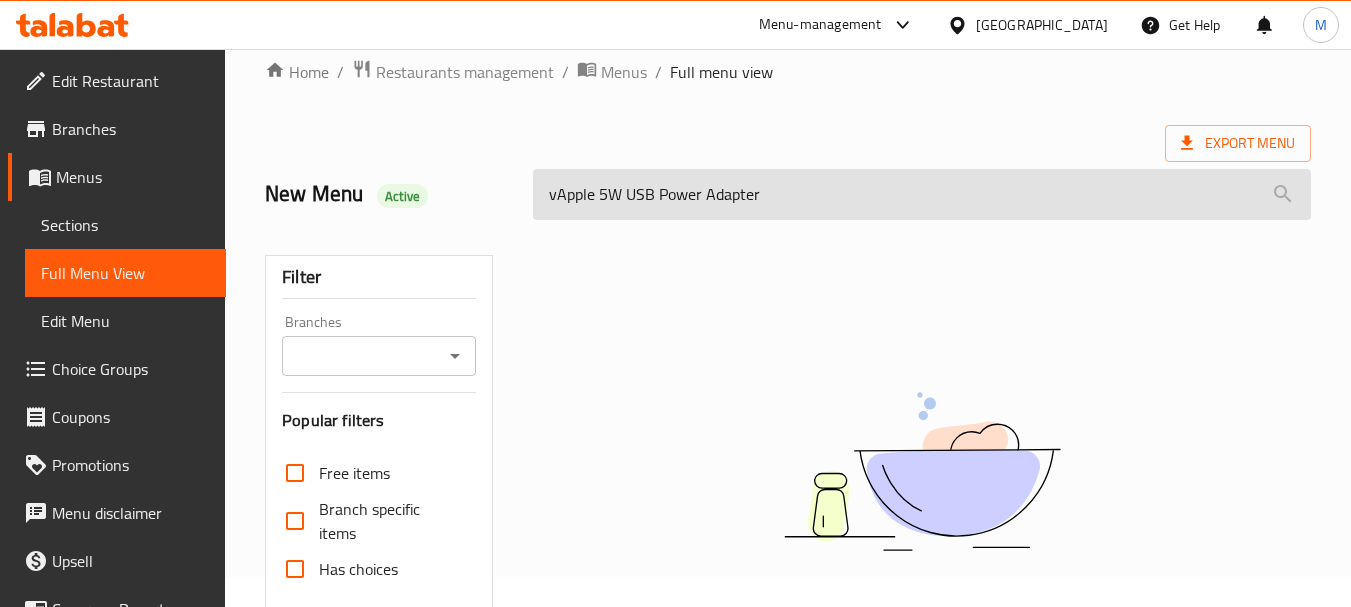 click on "vApple 5W USB Power Adapter" at bounding box center (922, 194) 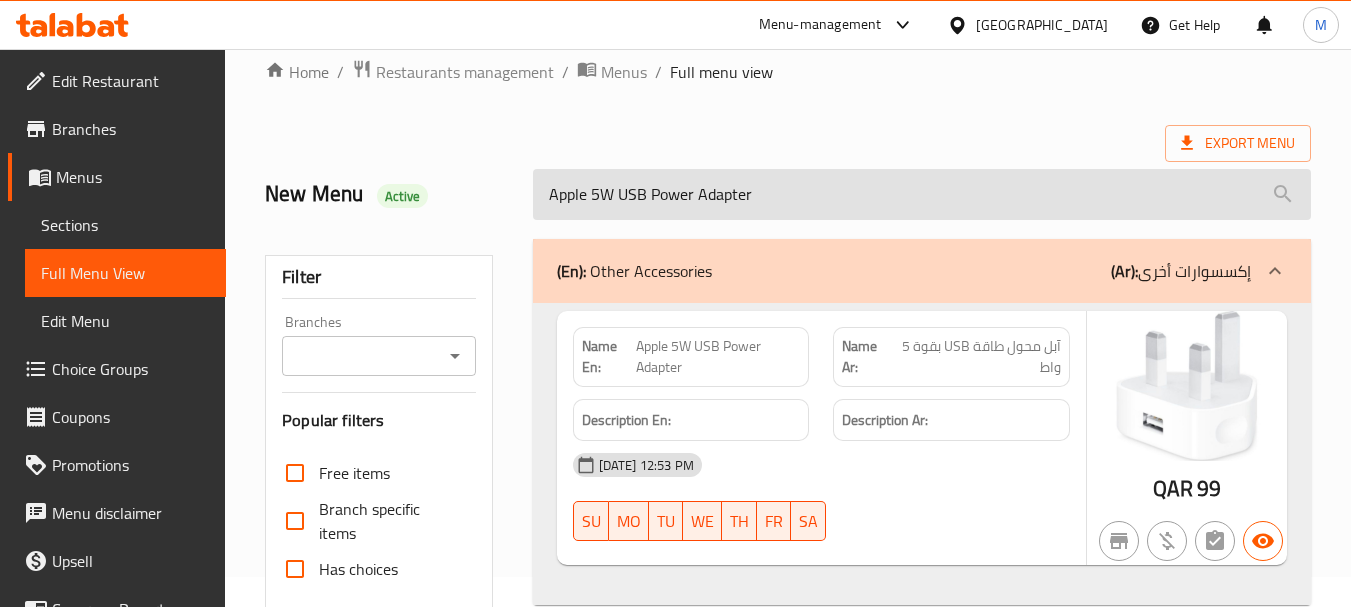 click on "Apple 5W USB Power Adapter" at bounding box center [922, 194] 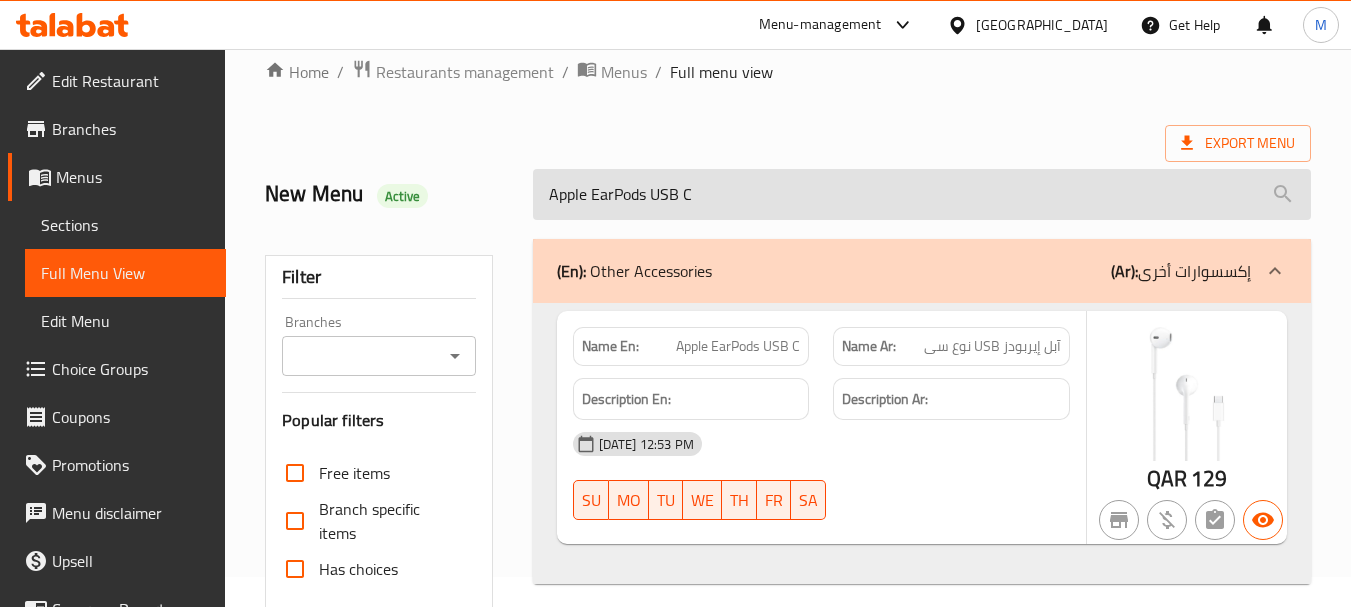 click on "Apple EarPods USB C" at bounding box center (922, 194) 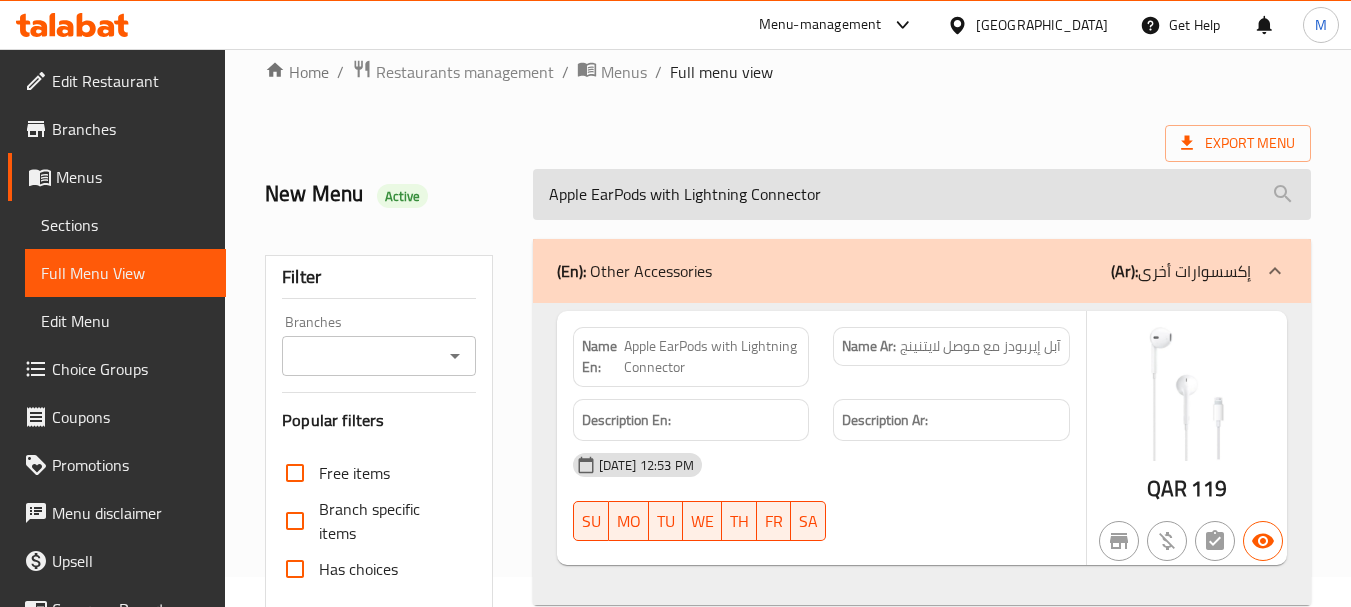 click on "Apple EarPods with Lightning Connector" at bounding box center [922, 194] 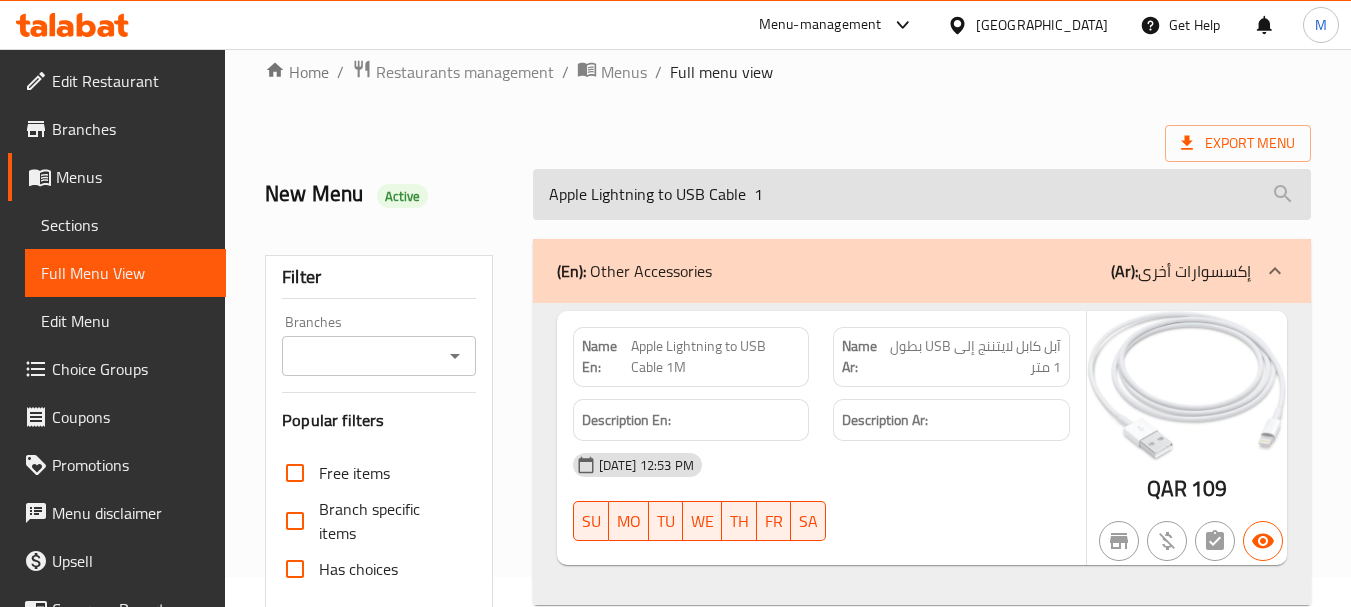 click on "Apple Lightning to USB Cable  1" at bounding box center [922, 194] 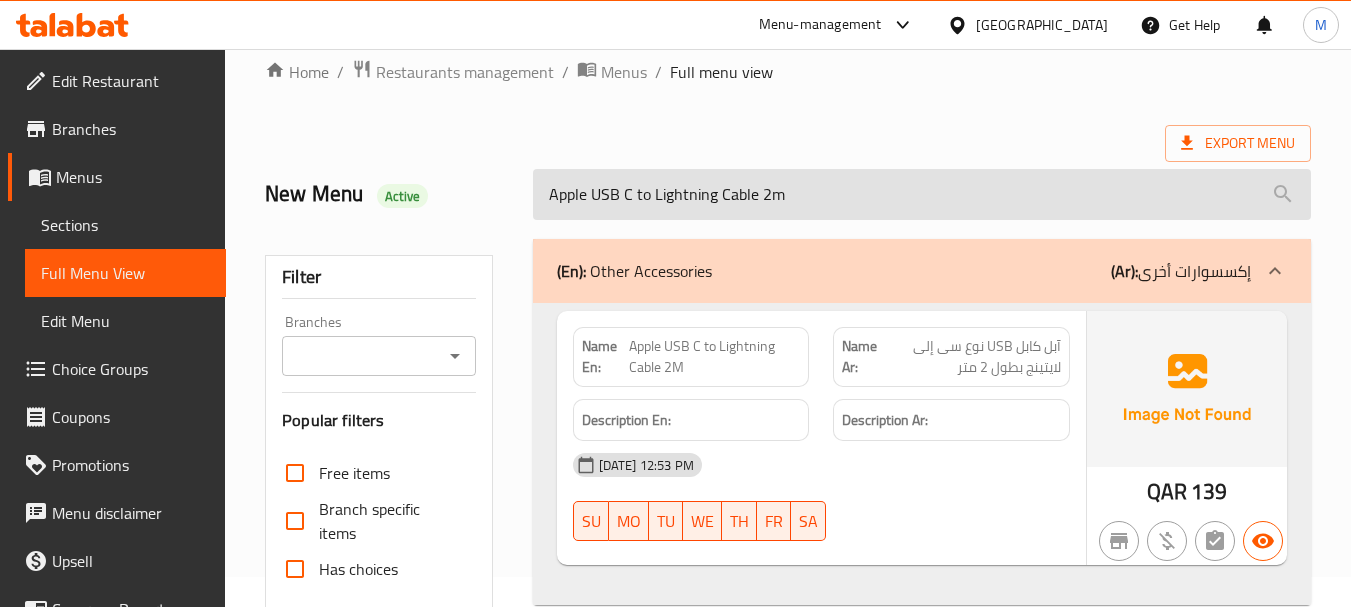 click on "Apple USB C to Lightning Cable 2m" at bounding box center [922, 194] 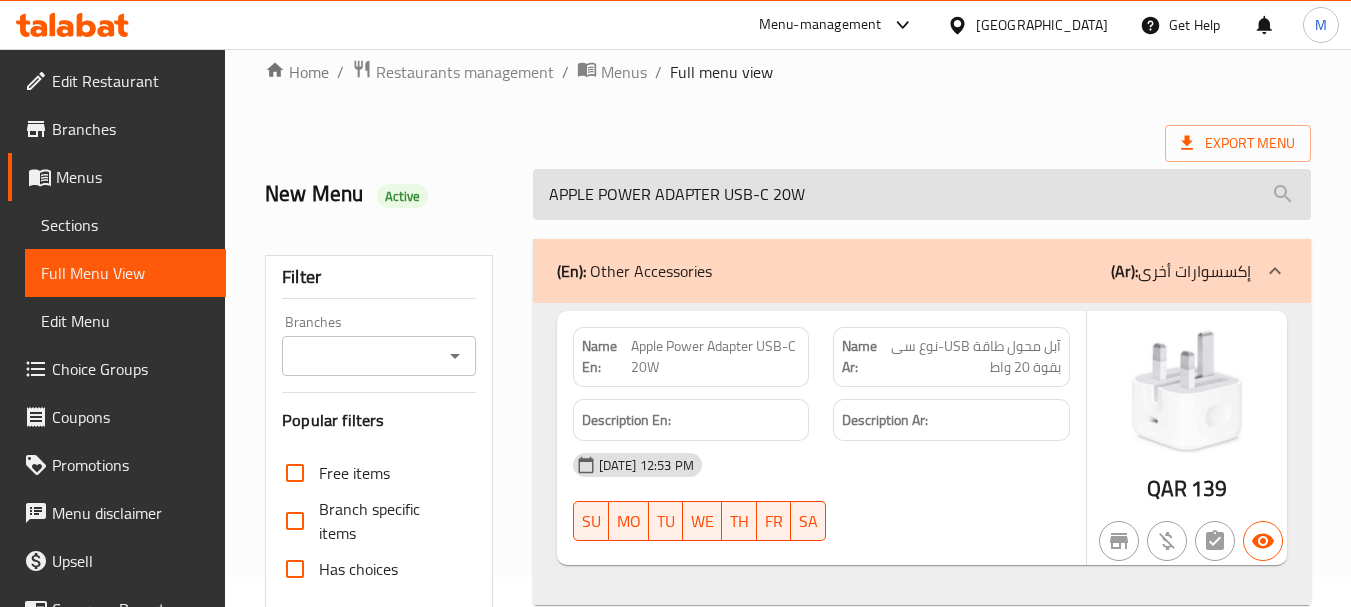 click on "APPLE POWER ADAPTER USB-C 20W" at bounding box center [922, 194] 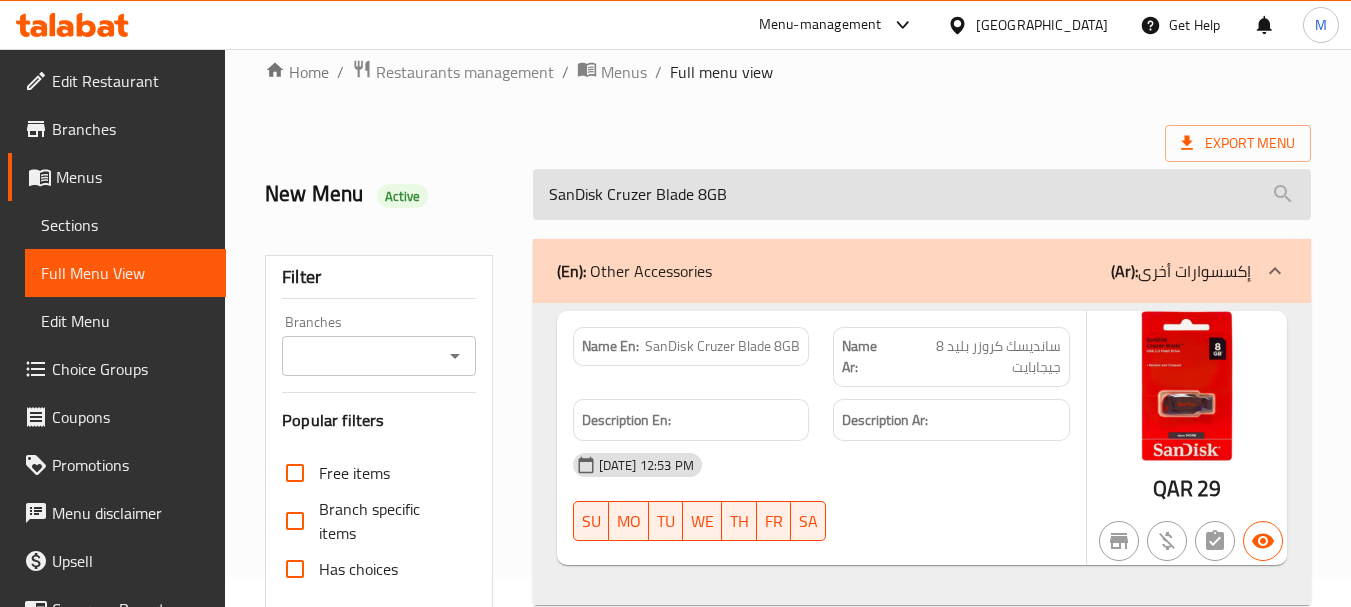 click on "SanDisk Cruzer Blade 8GB" at bounding box center [922, 194] 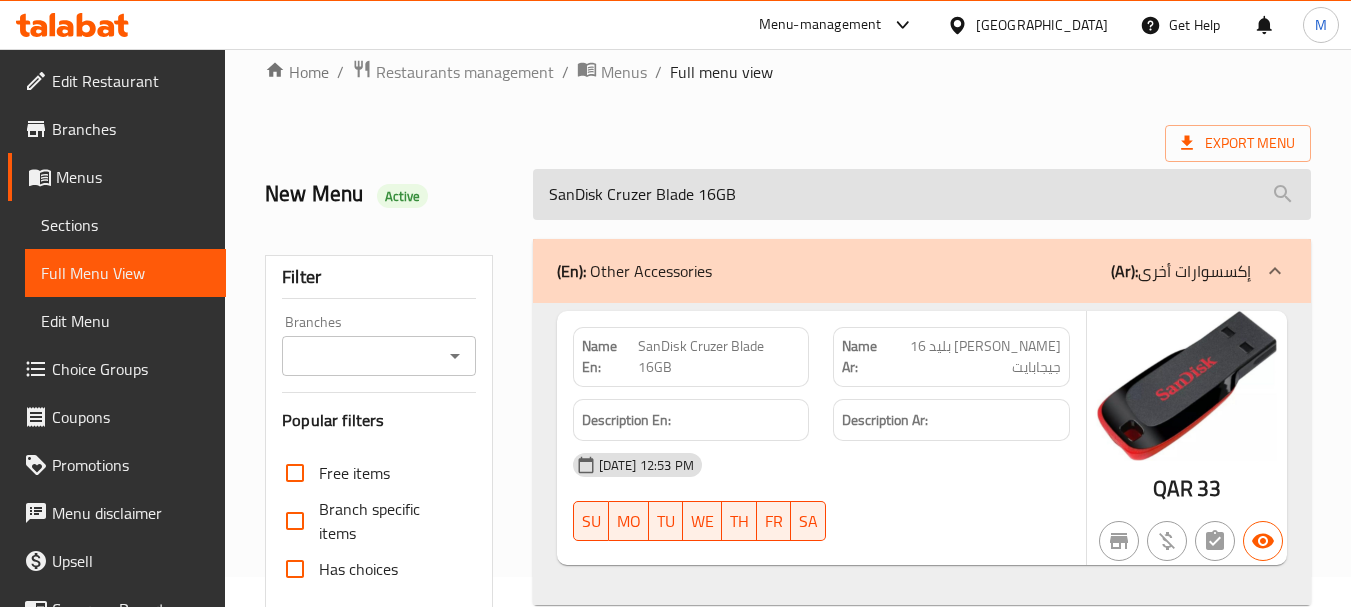 click on "SanDisk Cruzer Blade 16GB" at bounding box center [922, 194] 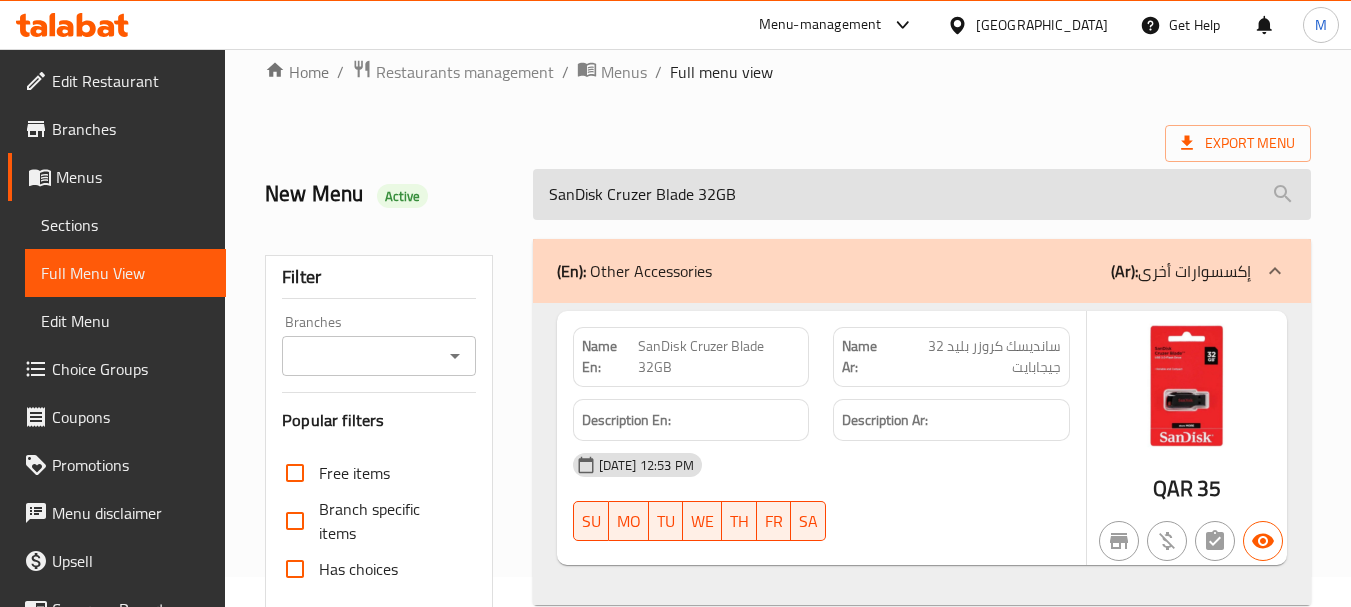 click on "SanDisk Cruzer Blade 32GB" at bounding box center [922, 194] 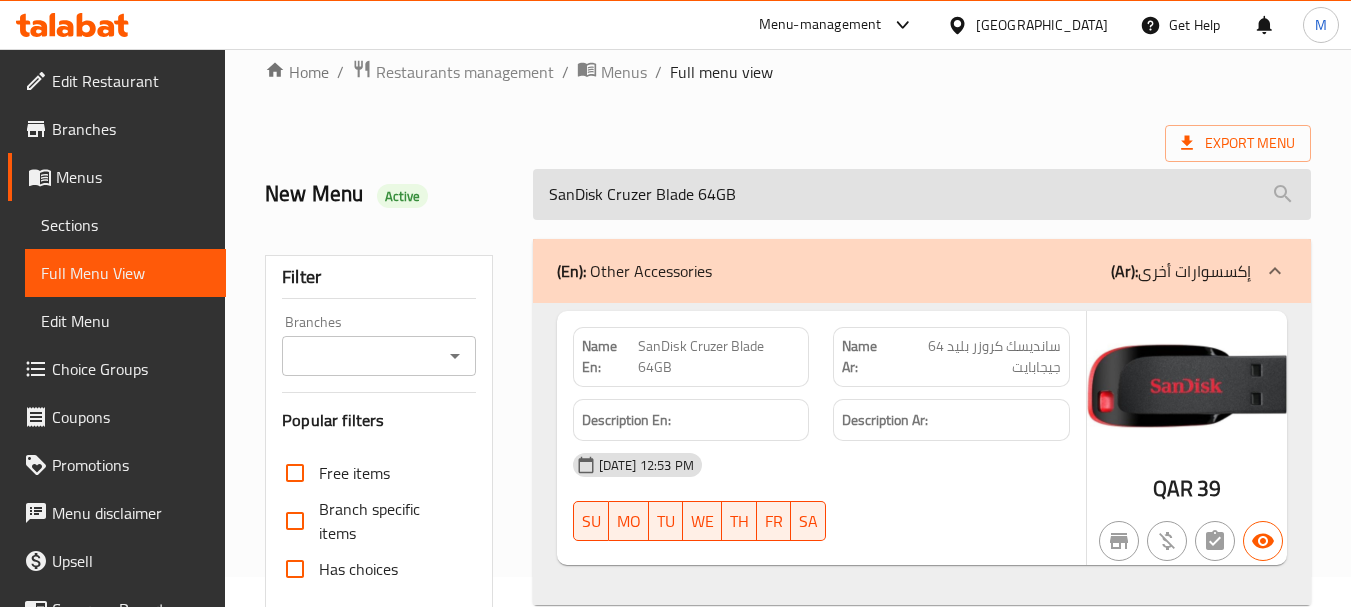 click on "SanDisk Cruzer Blade 64GB" at bounding box center (922, 194) 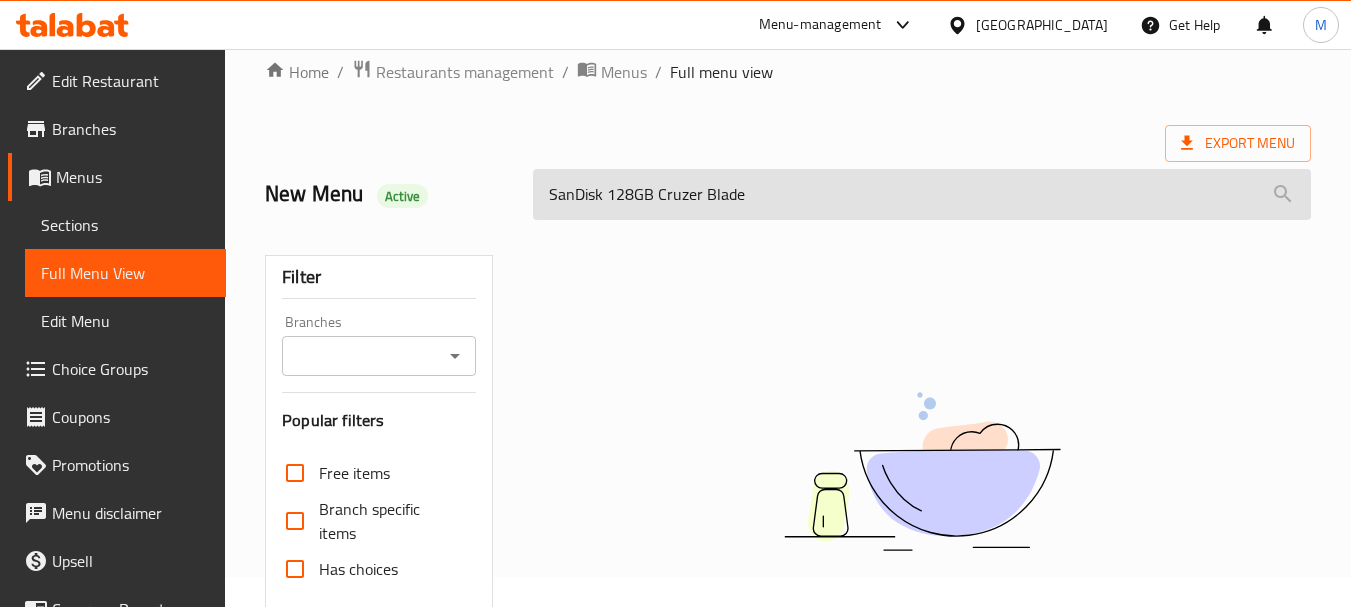 click on "SanDisk 128GB Cruzer Blade" at bounding box center [922, 194] 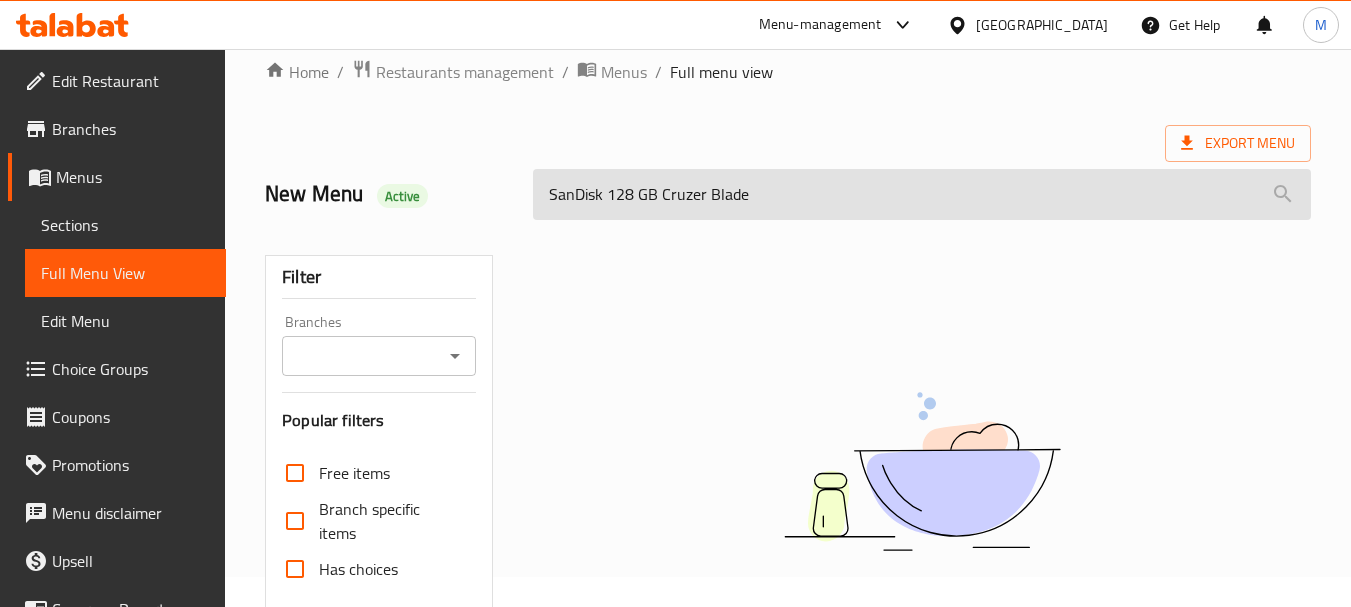 drag, startPoint x: 656, startPoint y: 193, endPoint x: 609, endPoint y: 195, distance: 47.042534 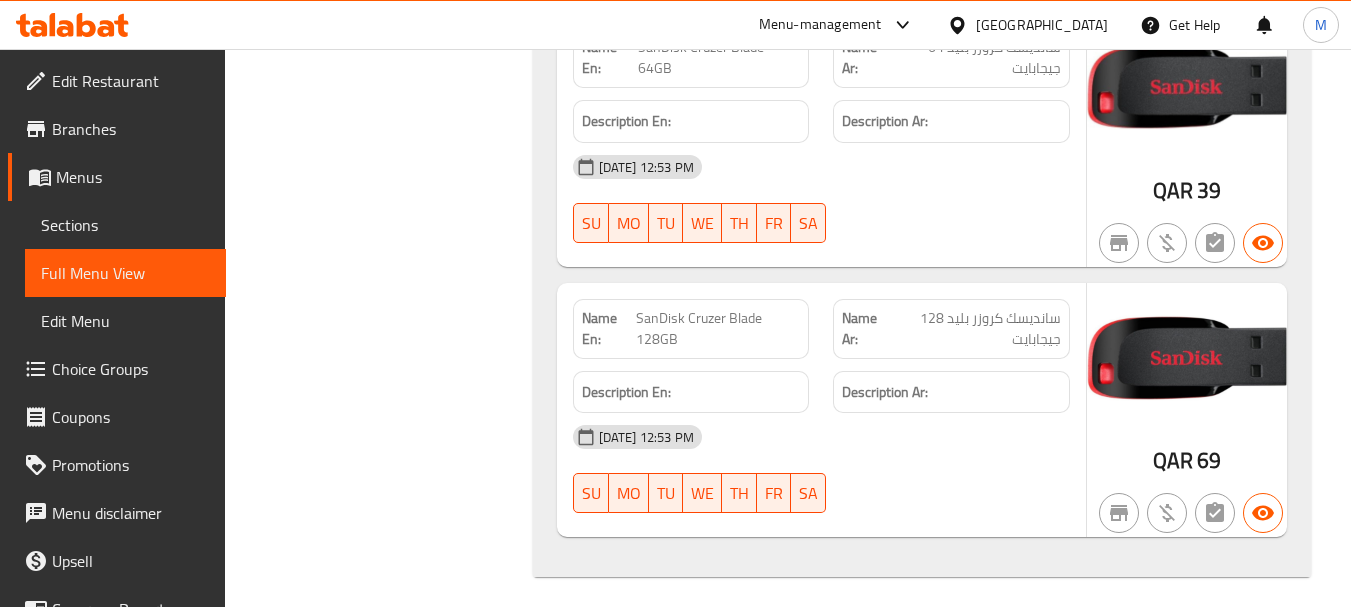 scroll, scrollTop: 1150, scrollLeft: 0, axis: vertical 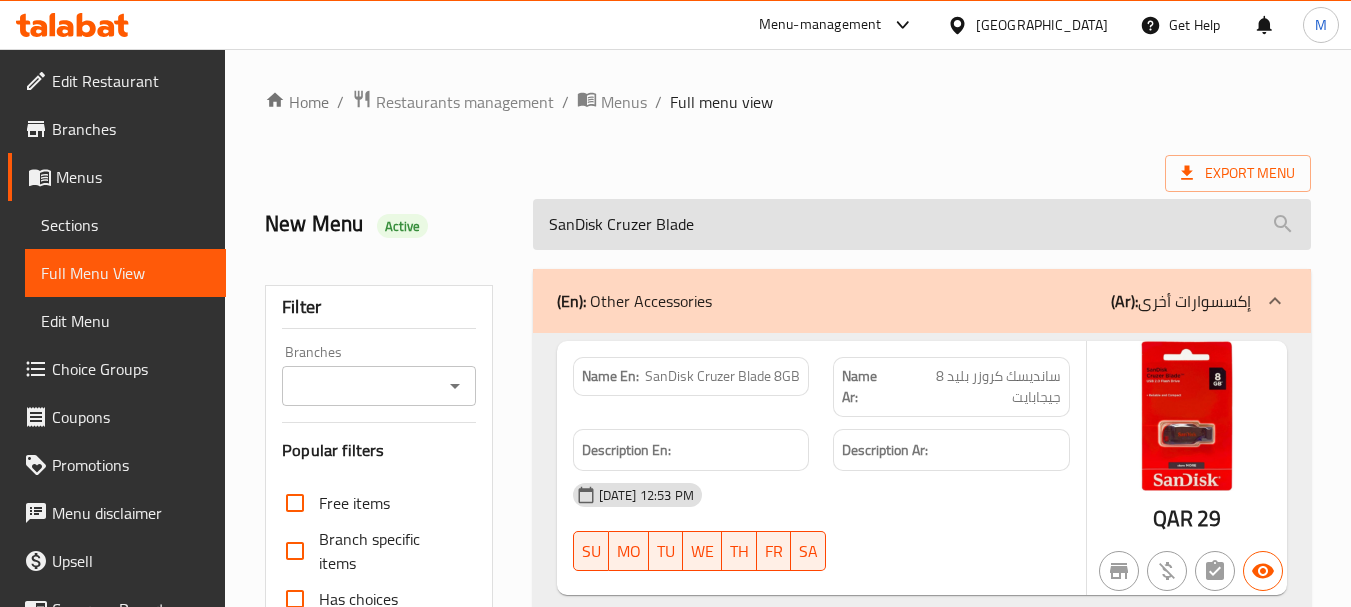 click on "SanDisk Cruzer Blade" at bounding box center [922, 224] 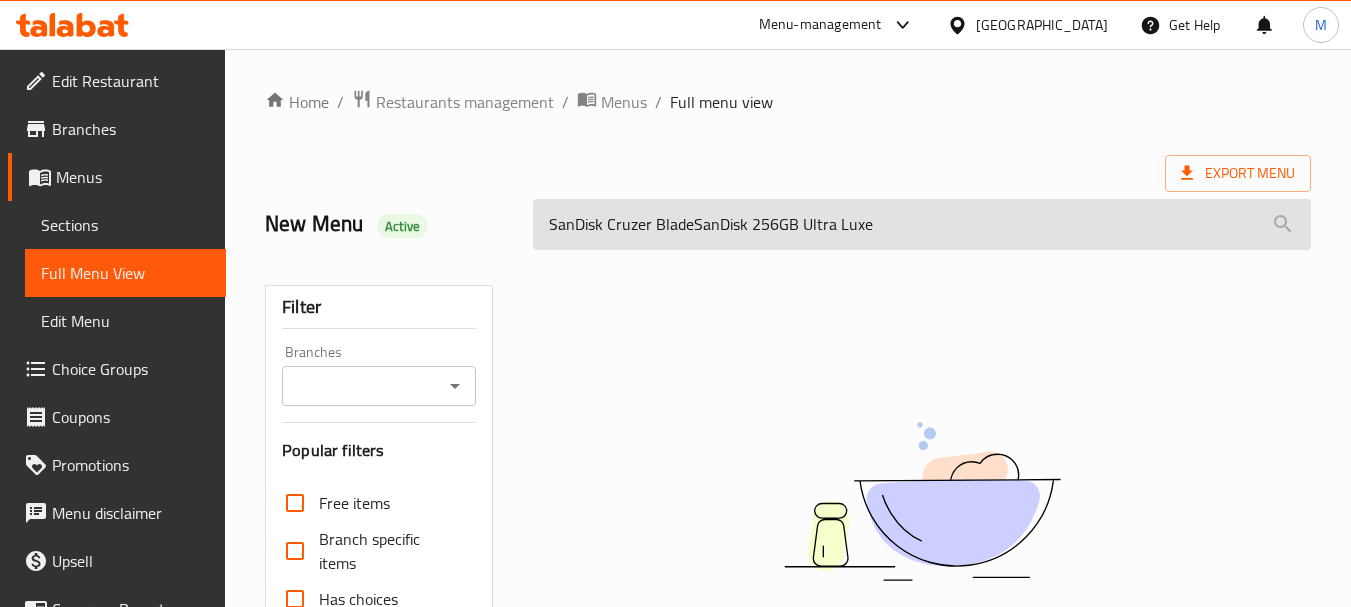 click on "SanDisk Cruzer BladeSanDisk 256GB Ultra Luxe" at bounding box center [922, 224] 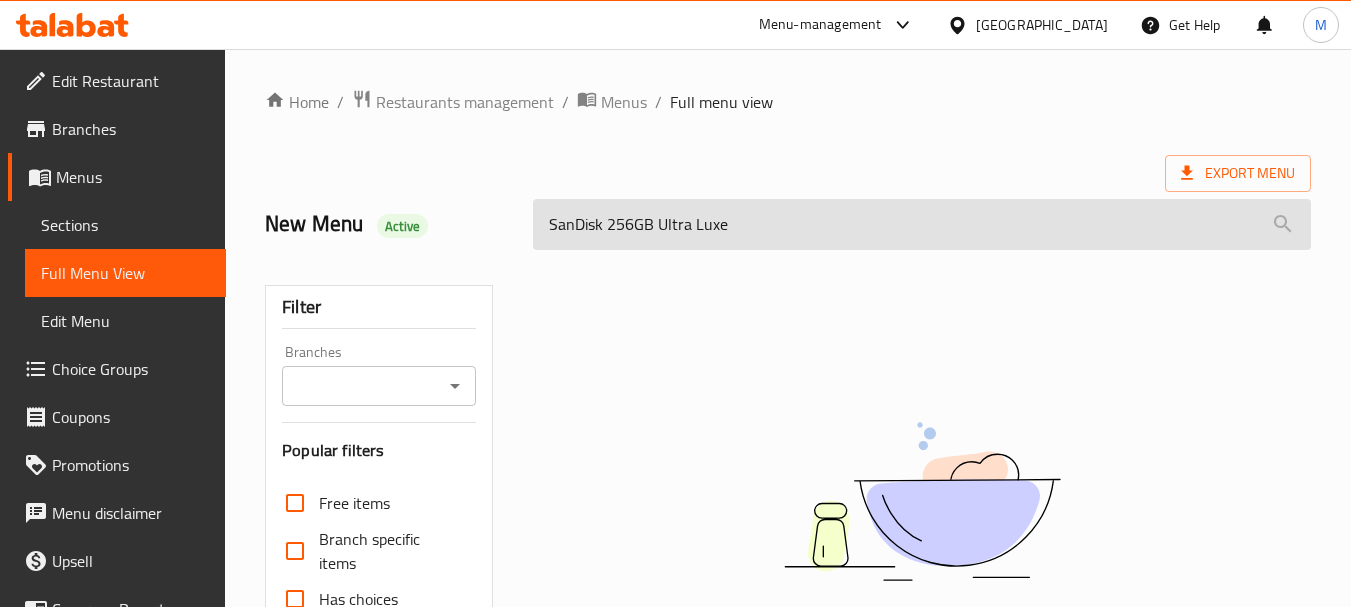 drag, startPoint x: 606, startPoint y: 227, endPoint x: 649, endPoint y: 237, distance: 44.14748 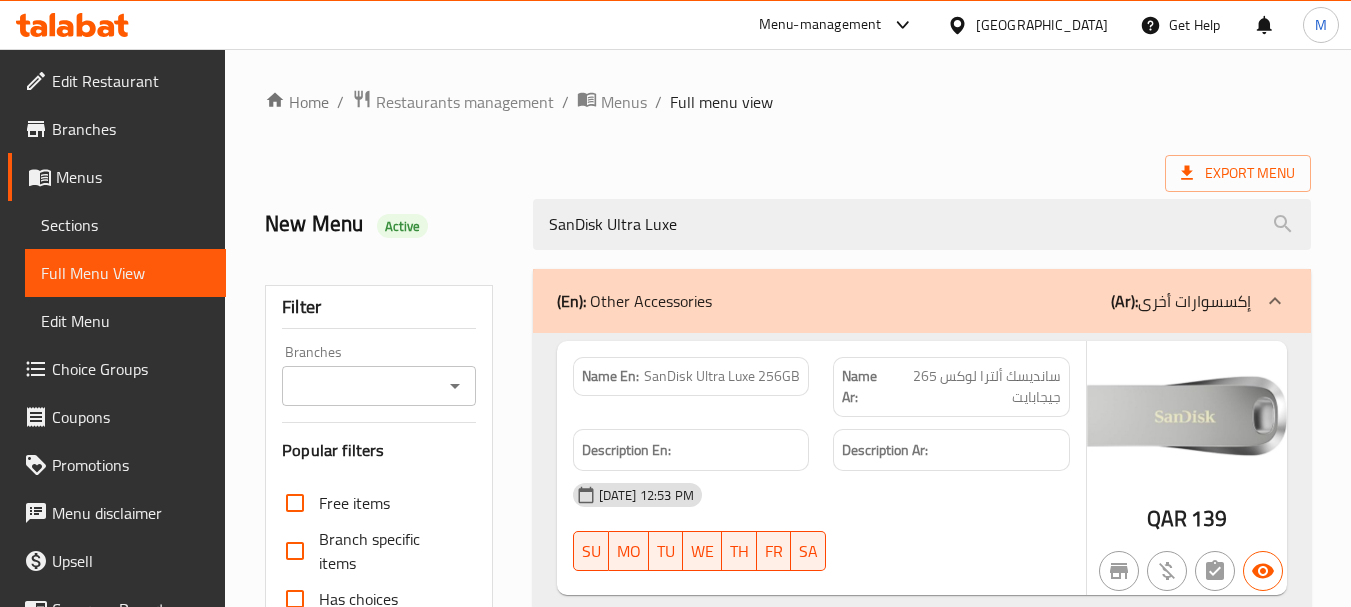 scroll, scrollTop: 116, scrollLeft: 0, axis: vertical 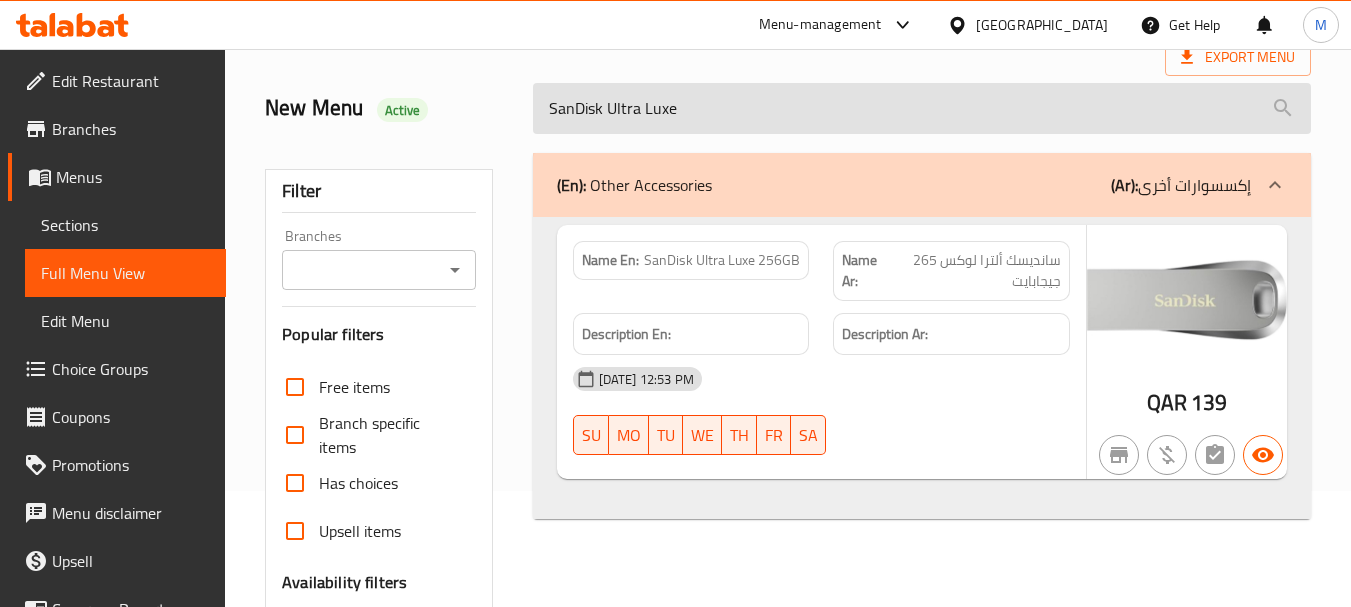 click on "SanDisk Ultra Luxe" at bounding box center (922, 108) 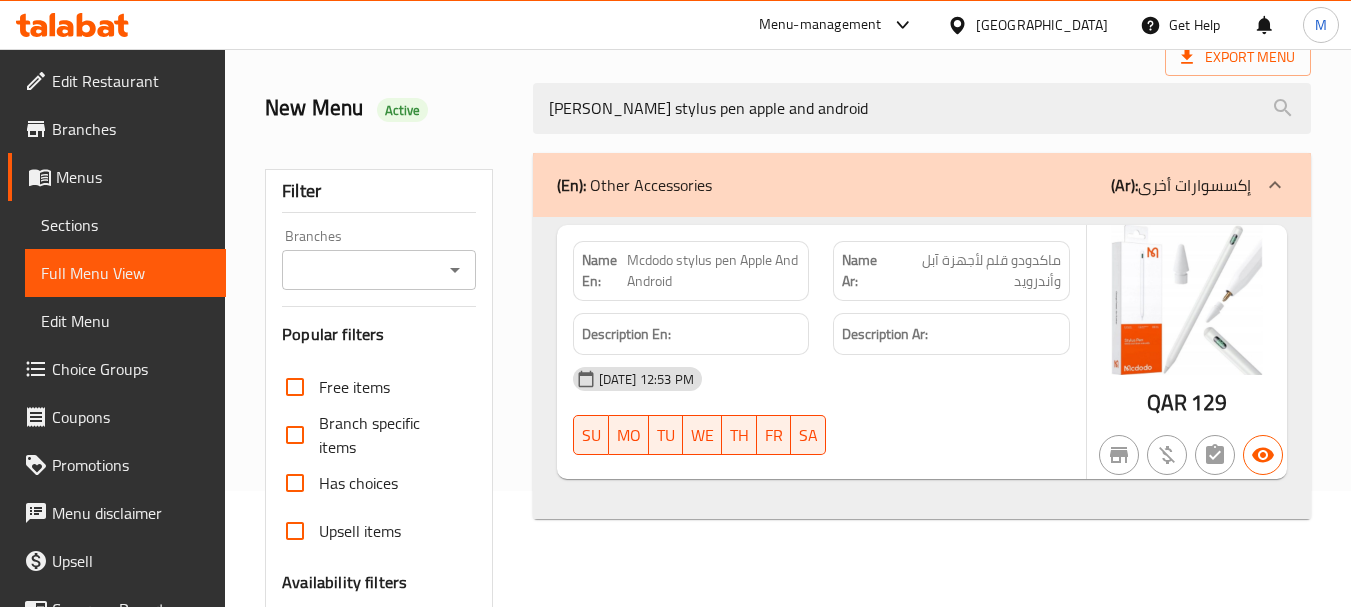 click on "Mcdodo stylus pen Apple And Android" at bounding box center (714, 271) 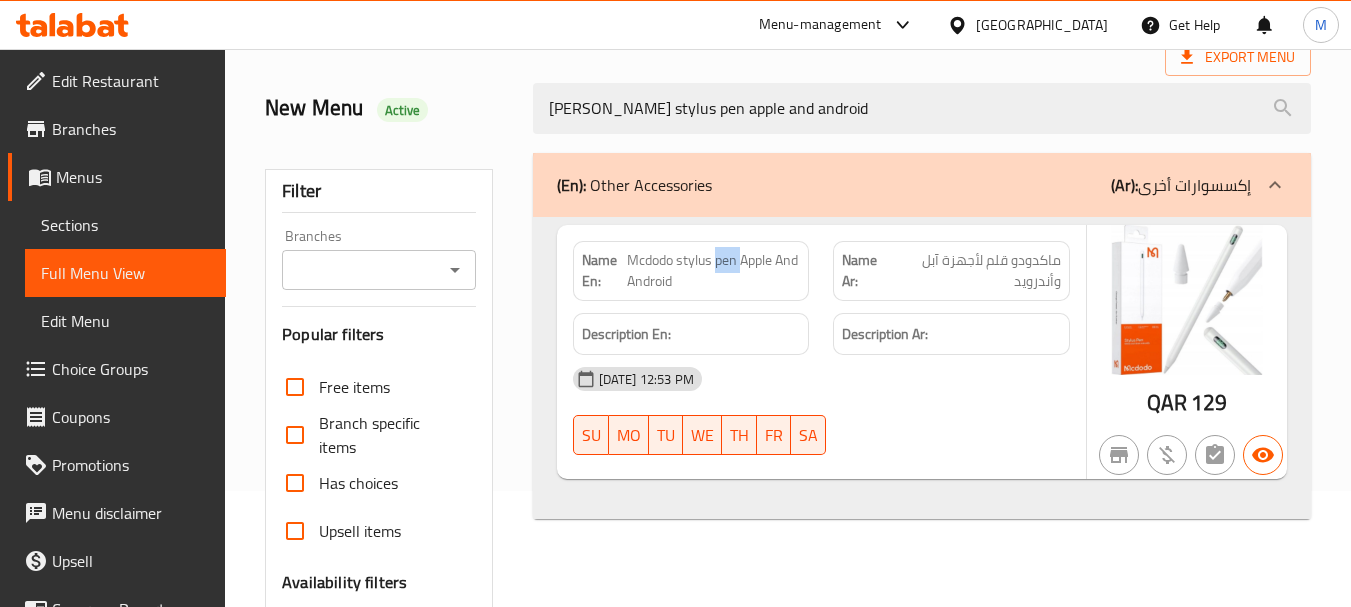 click on "Mcdodo stylus pen Apple And Android" at bounding box center (714, 271) 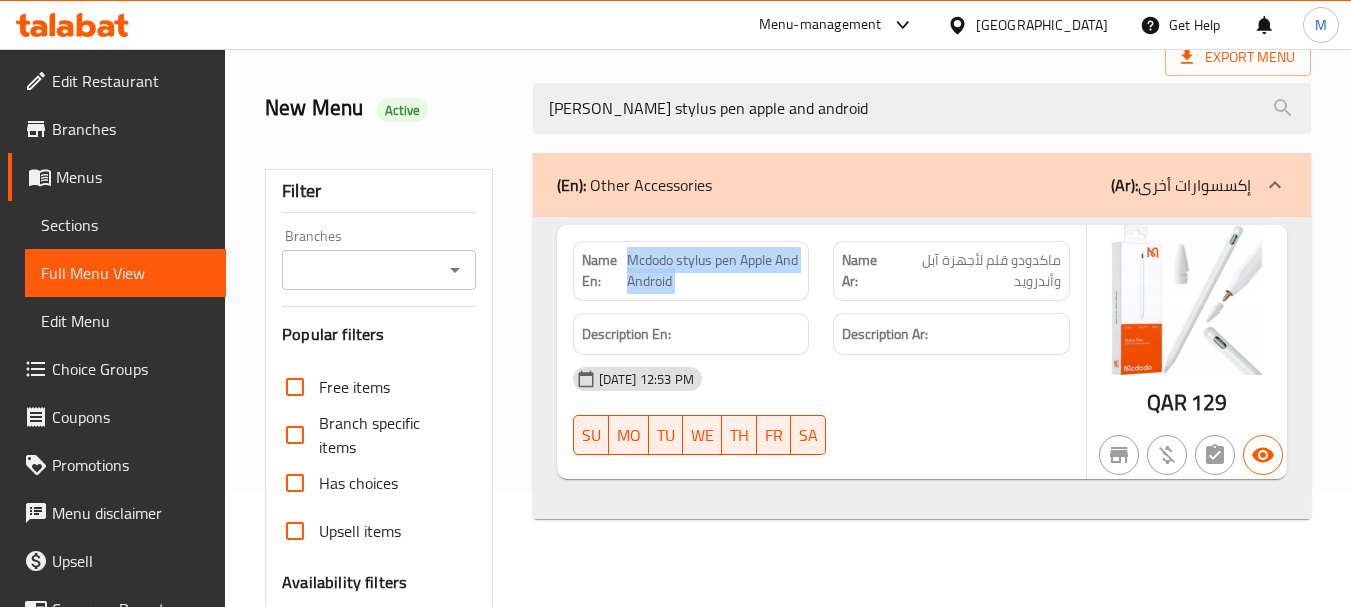 click on "Mcdodo stylus pen Apple And Android" at bounding box center [714, 271] 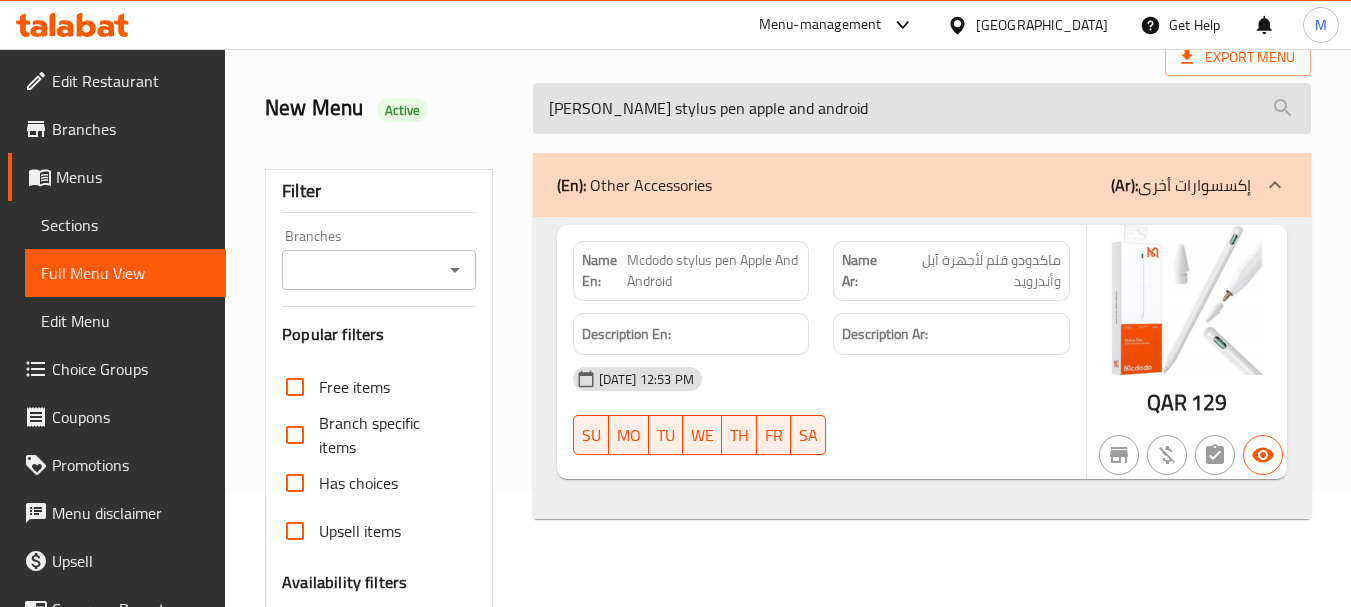 click on "[PERSON_NAME] stylus pen apple and android" at bounding box center [922, 108] 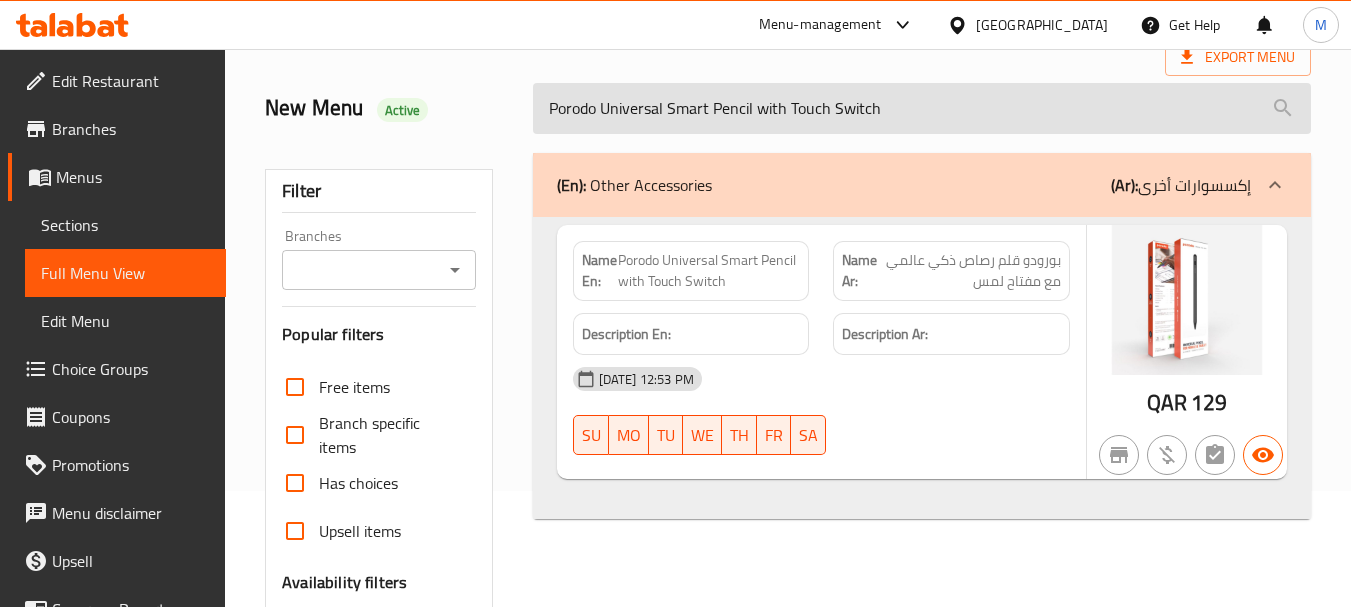 click on "Porodo Universal Smart Pencil with Touch Switch" at bounding box center [922, 108] 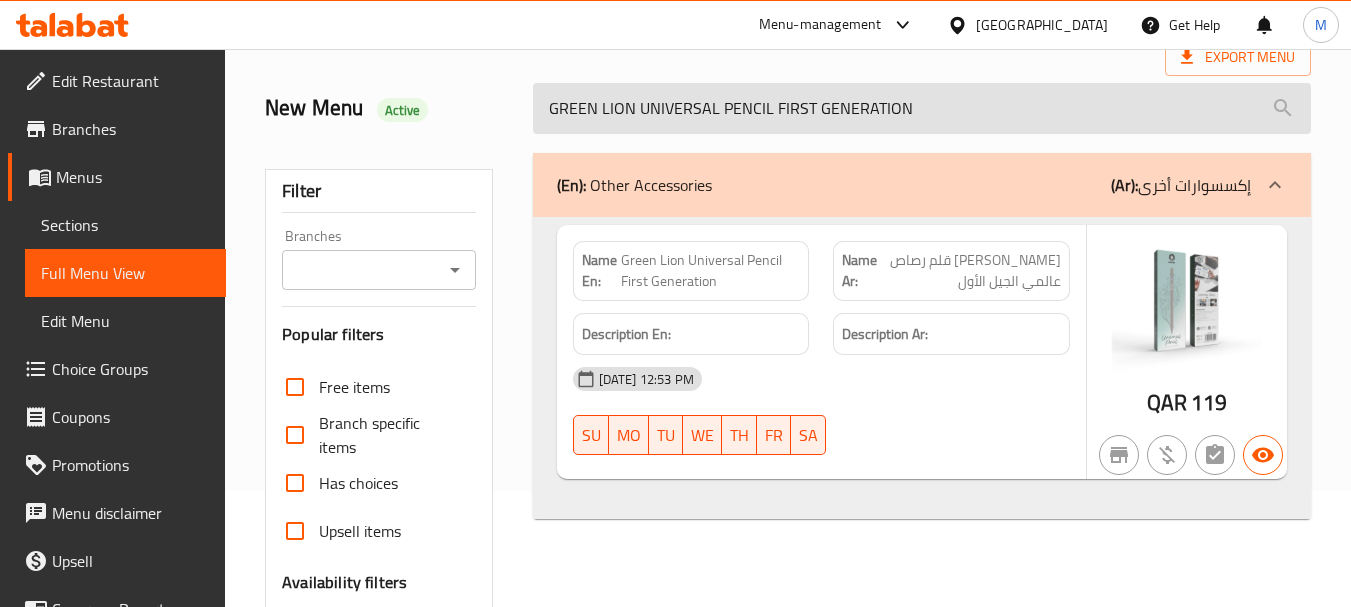click on "GREEN LION UNIVERSAL PENCIL FIRST GENERATION" at bounding box center (922, 108) 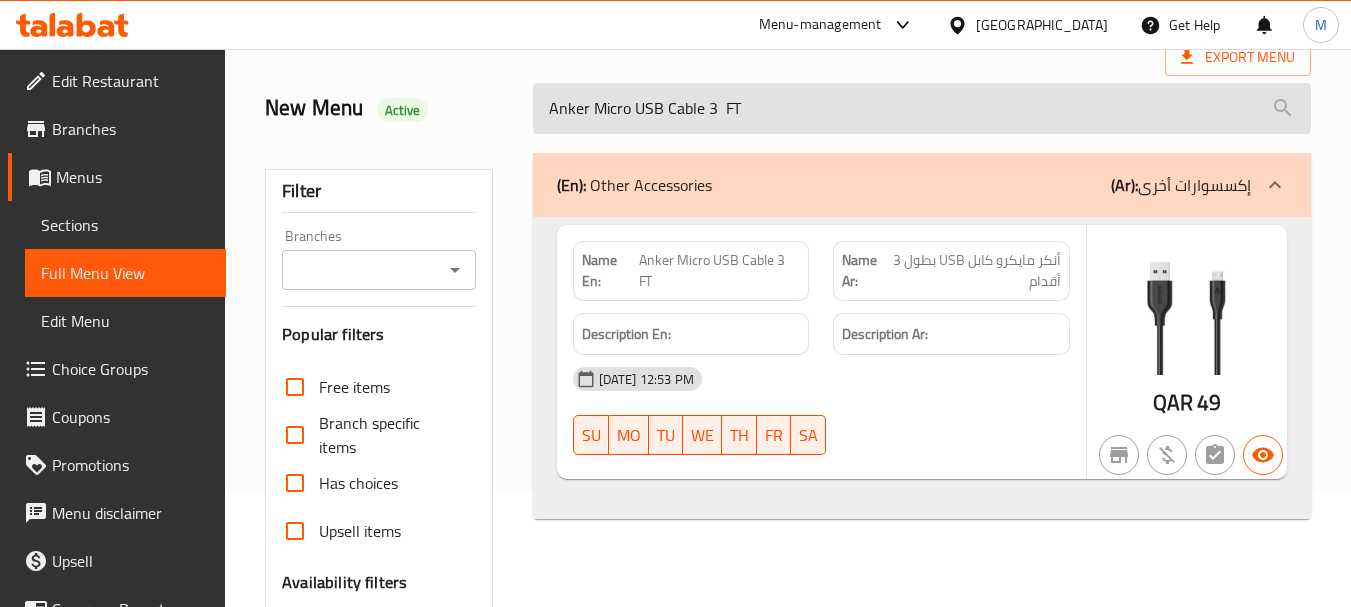 click on "Anker Micro USB Cable 3  FT" at bounding box center [922, 108] 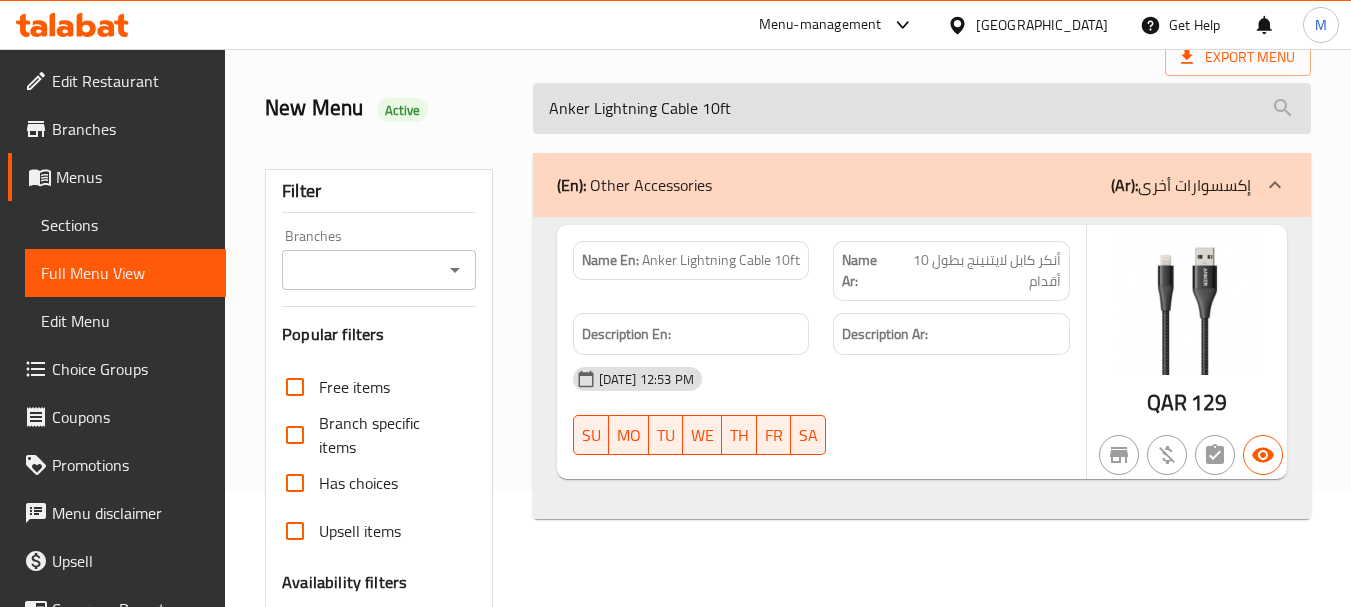 click on "Anker Lightning Cable 10ft" at bounding box center [922, 108] 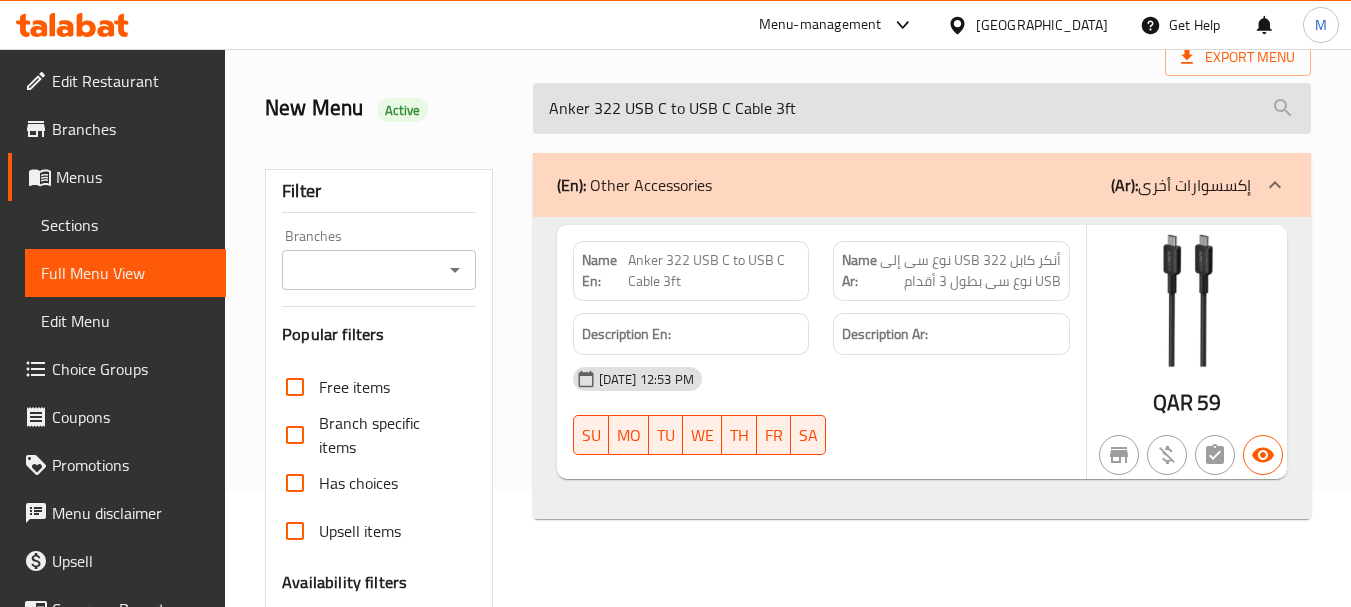 click on "Anker 322 USB C to USB C Cable 3ft" at bounding box center (922, 108) 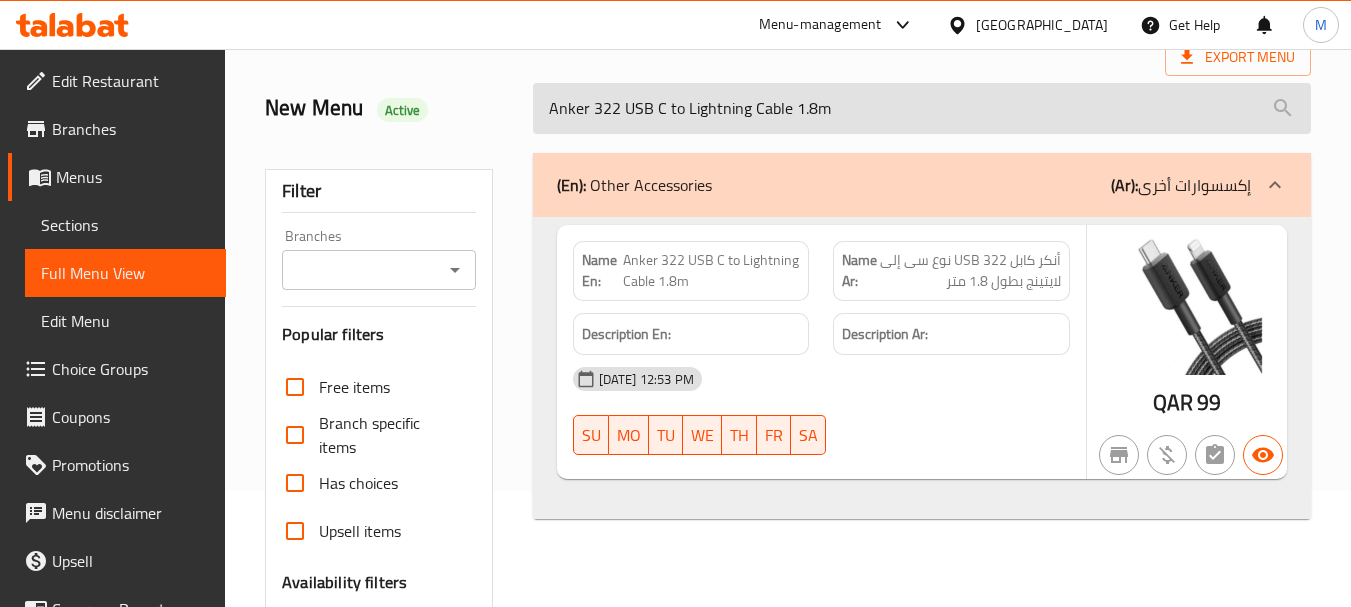 click on "Anker 322 USB C to Lightning Cable 1.8m" at bounding box center (922, 108) 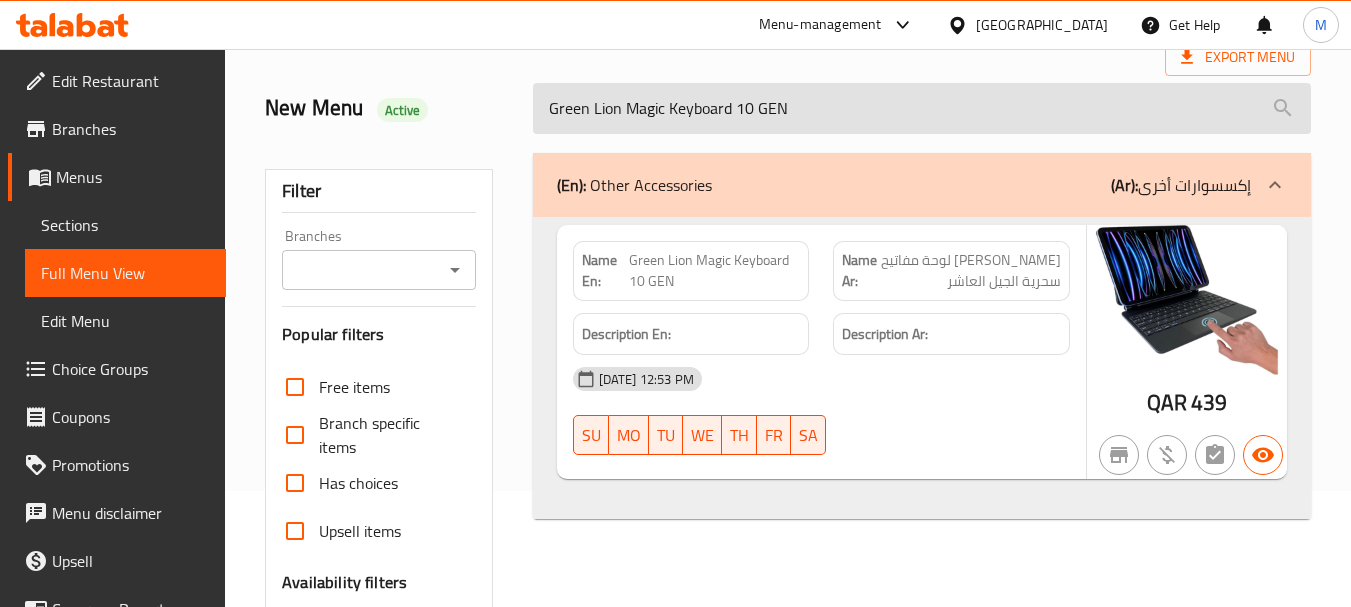 click on "Green Lion Magic Keyboard 10 GEN" at bounding box center [922, 108] 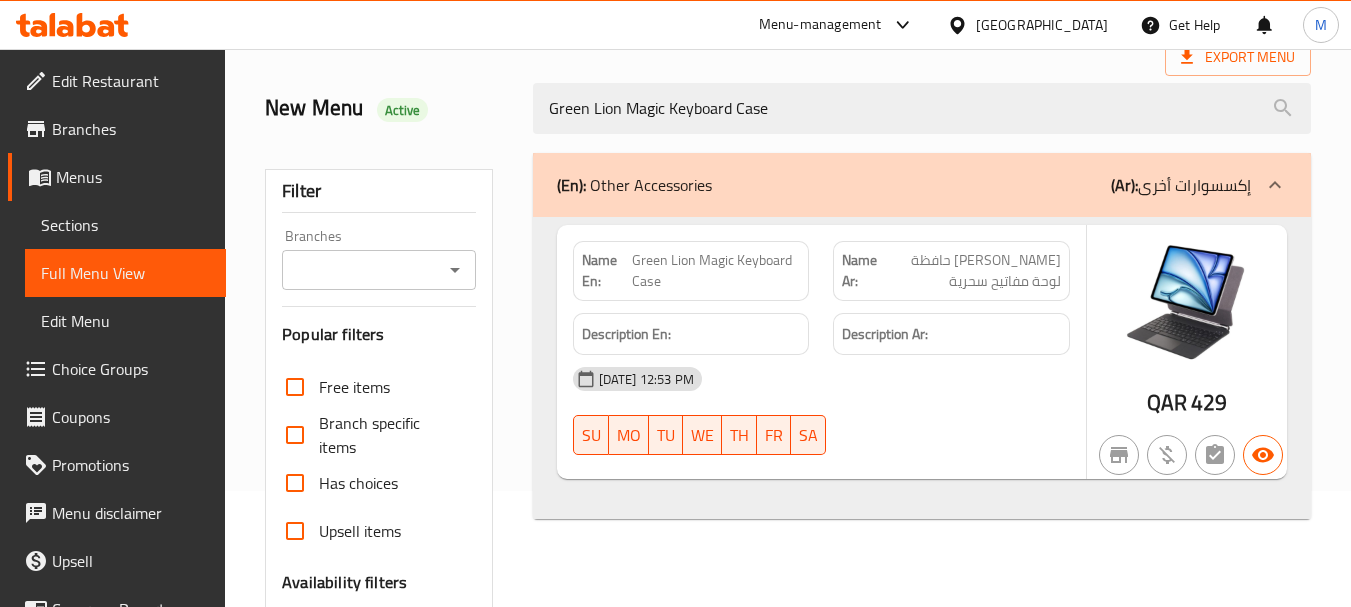type on "Green Lion Magic Keyboard Case" 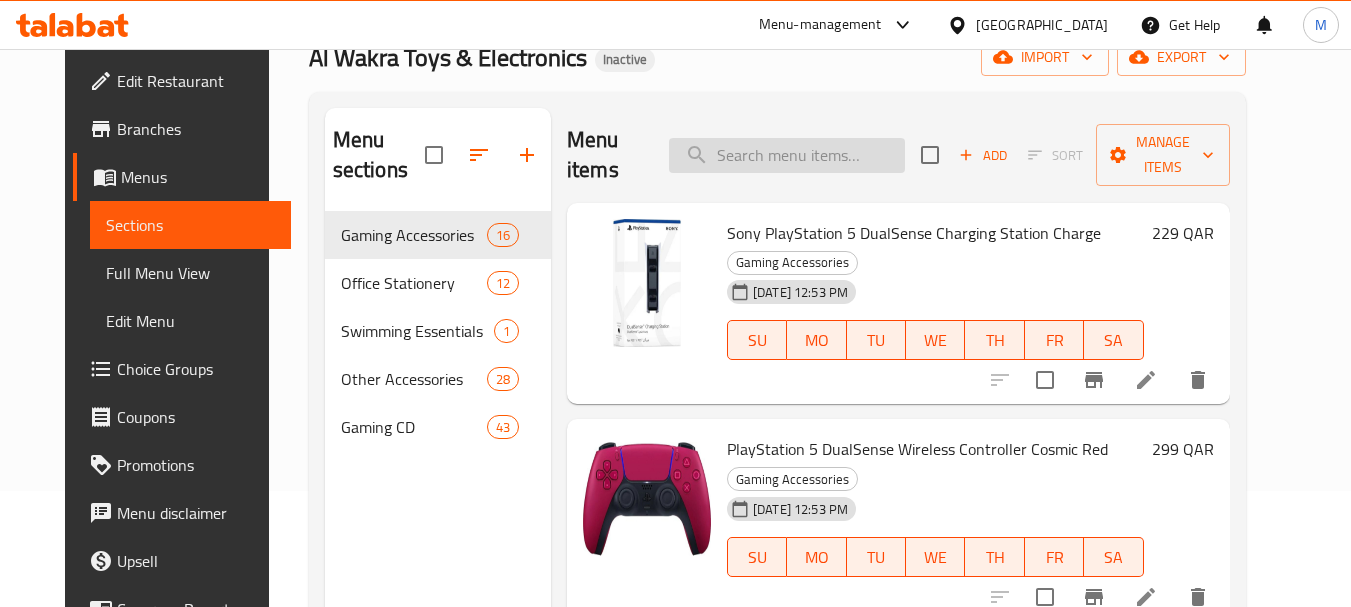 click at bounding box center [787, 155] 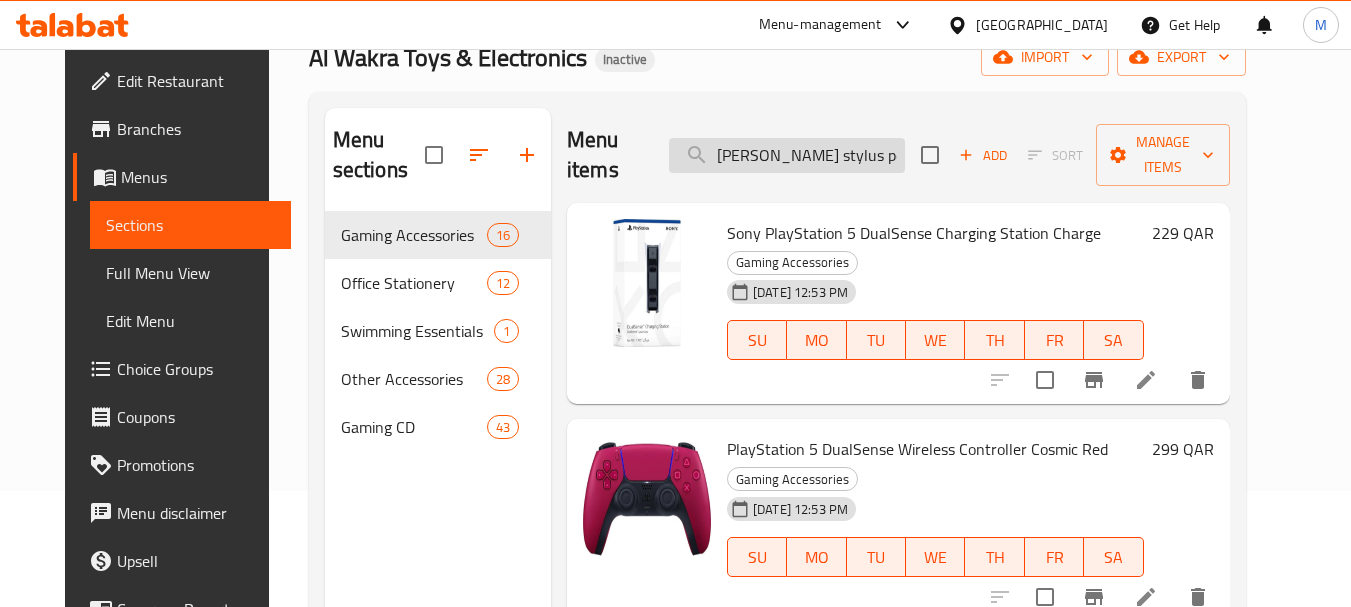 scroll, scrollTop: 0, scrollLeft: 70, axis: horizontal 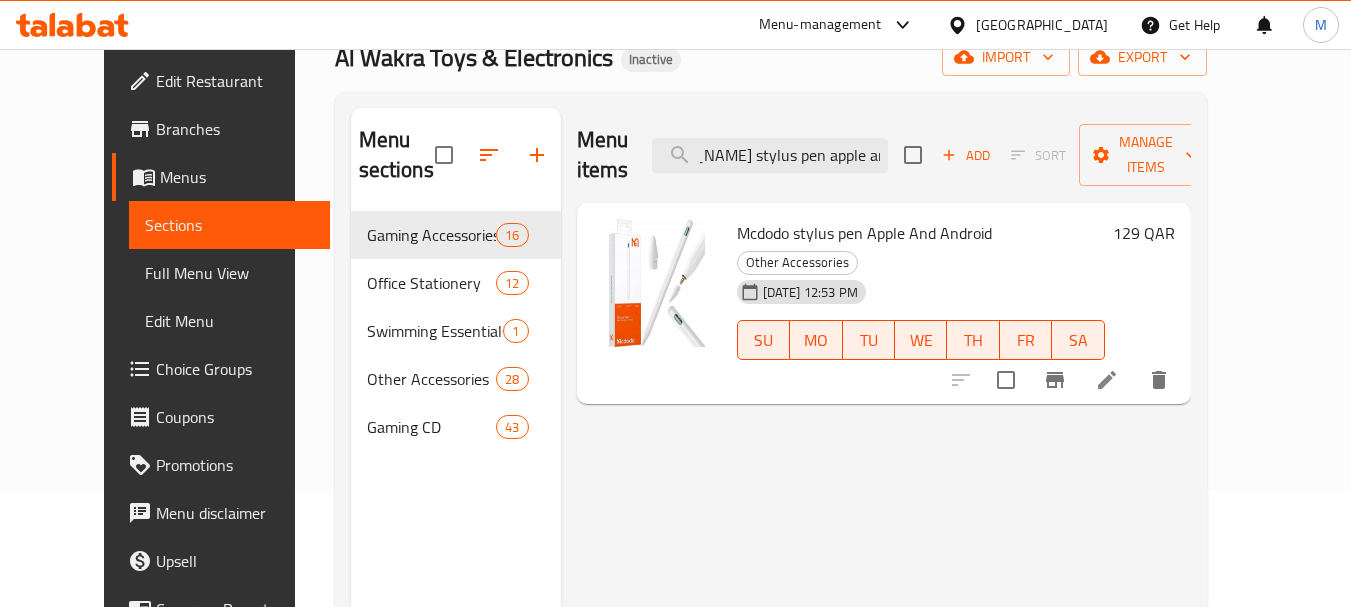 type on "[PERSON_NAME] stylus pen apple and android" 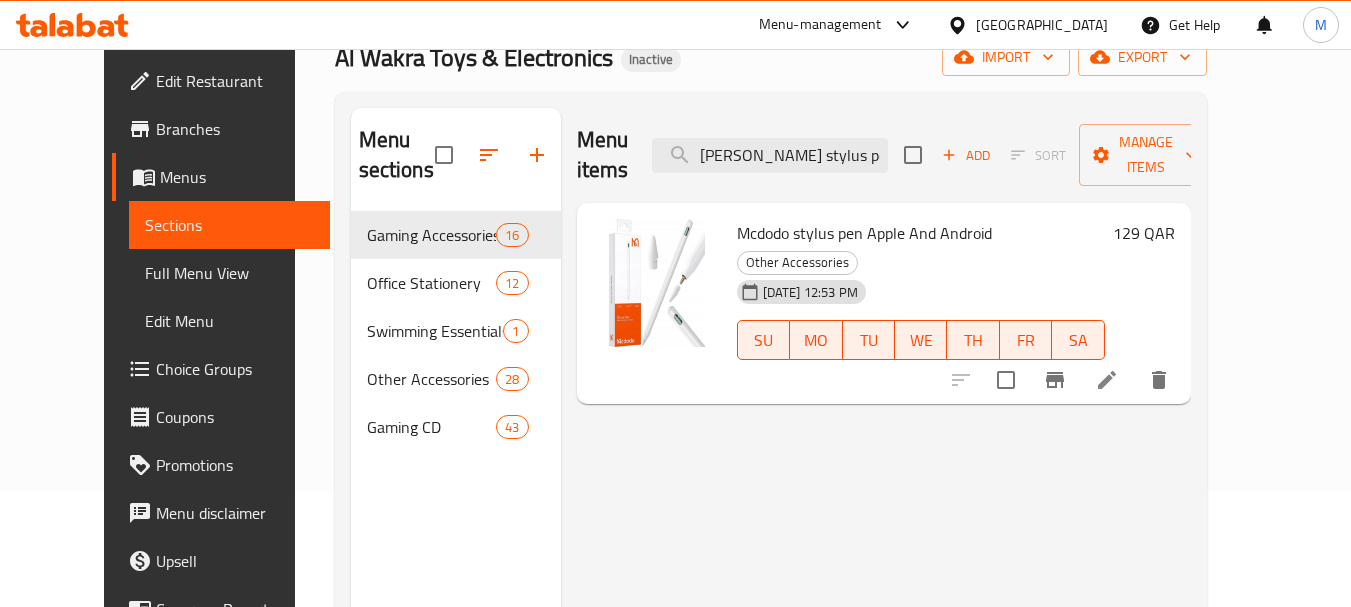 click 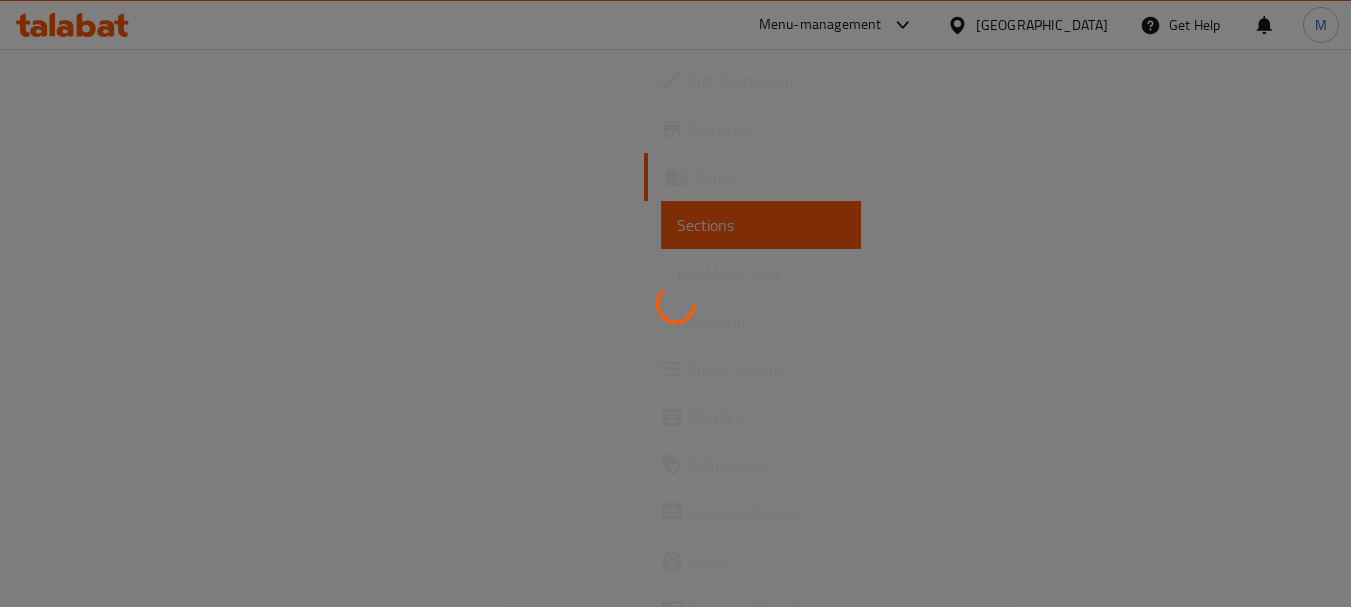 scroll, scrollTop: 0, scrollLeft: 0, axis: both 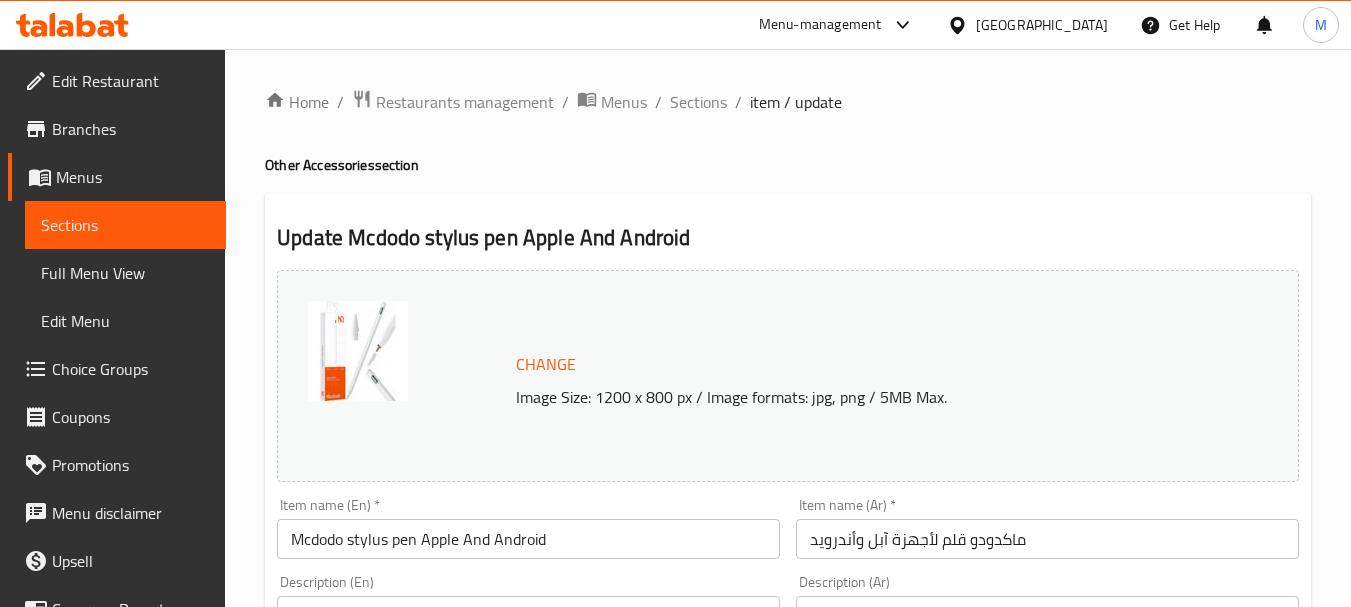 click on "ماكدودو قلم لأجهزة آبل وأندرويد" at bounding box center (1047, 539) 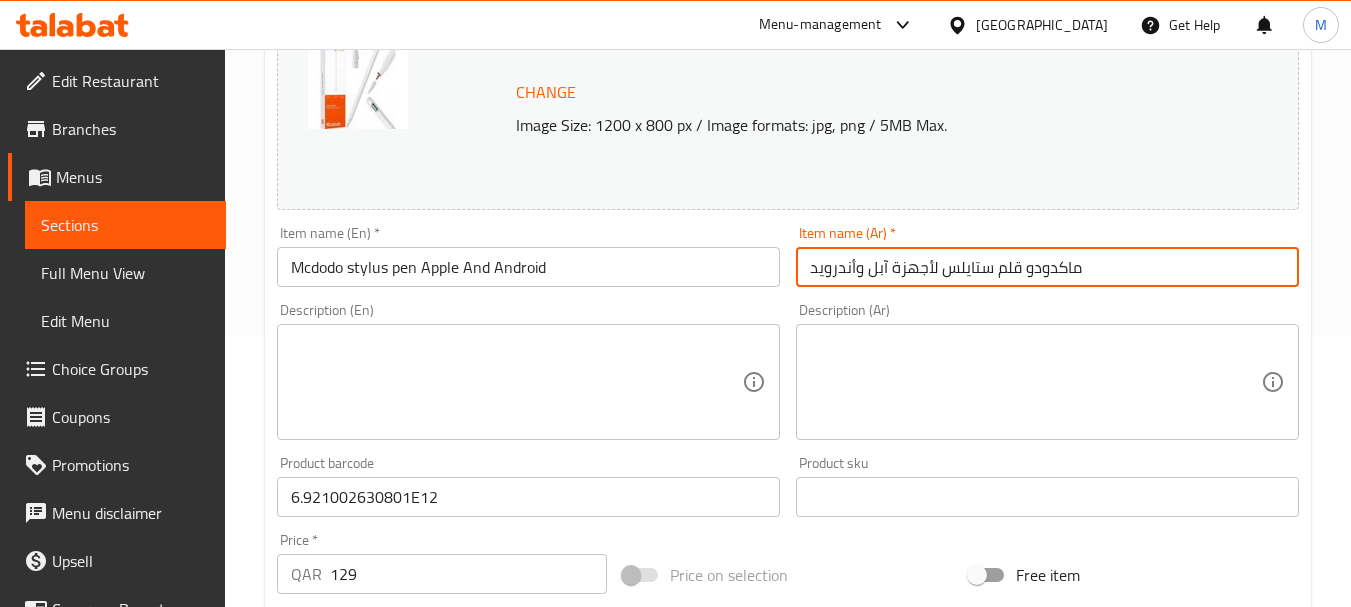 scroll, scrollTop: 835, scrollLeft: 0, axis: vertical 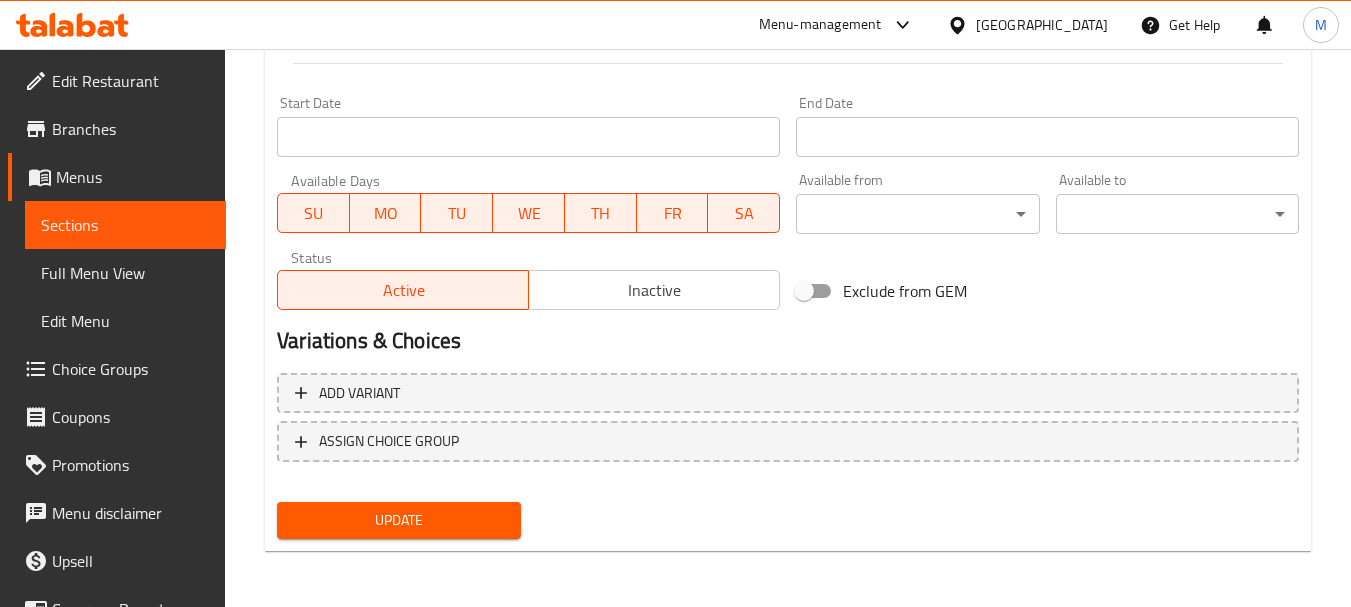 type on "ماكدودو قلم ستايلس لأجهزة آبل وأندرويد" 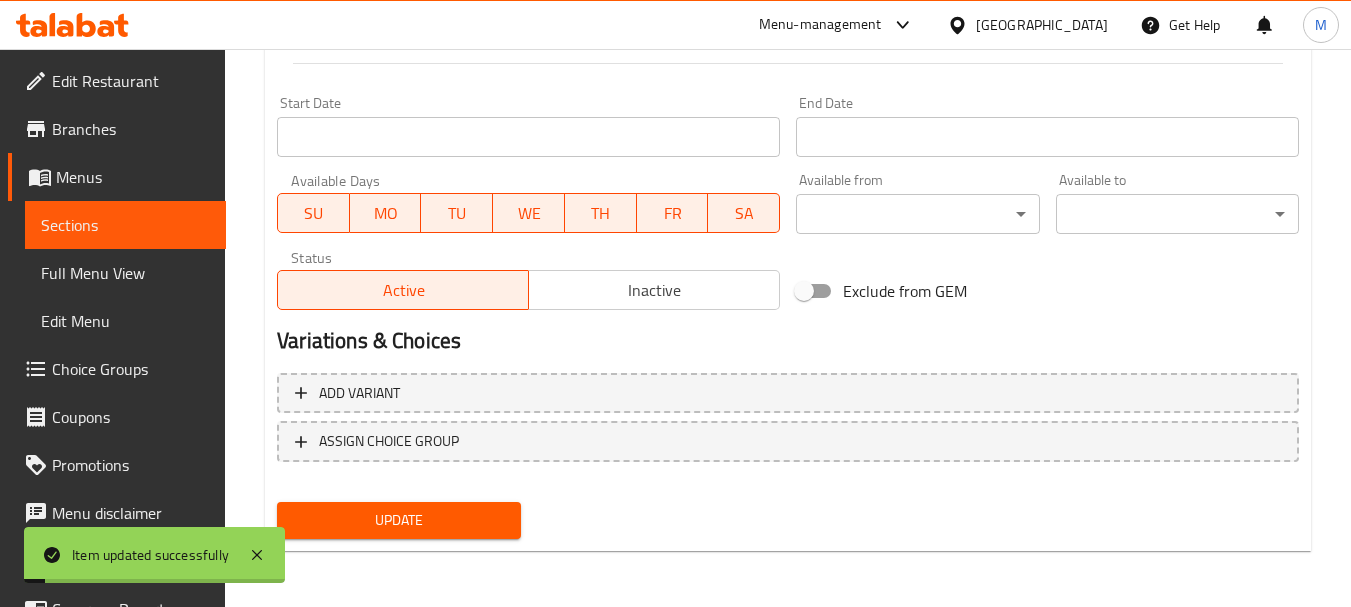 click on "Update" at bounding box center [398, 520] 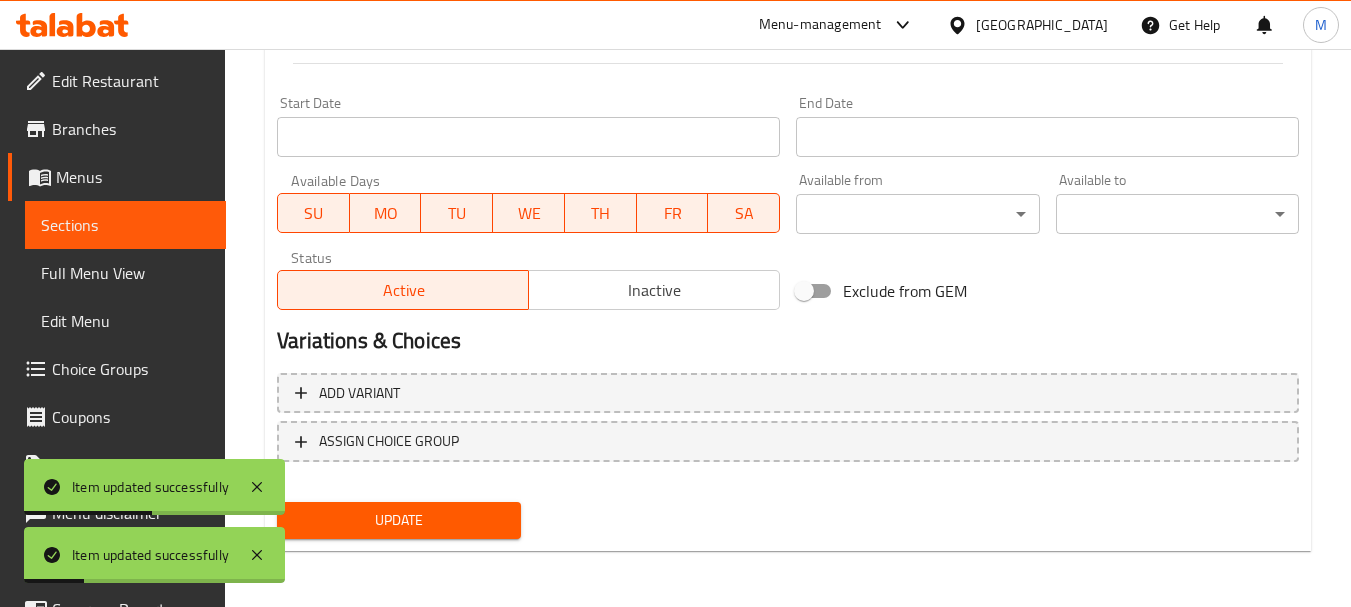 click on "Update" at bounding box center [398, 520] 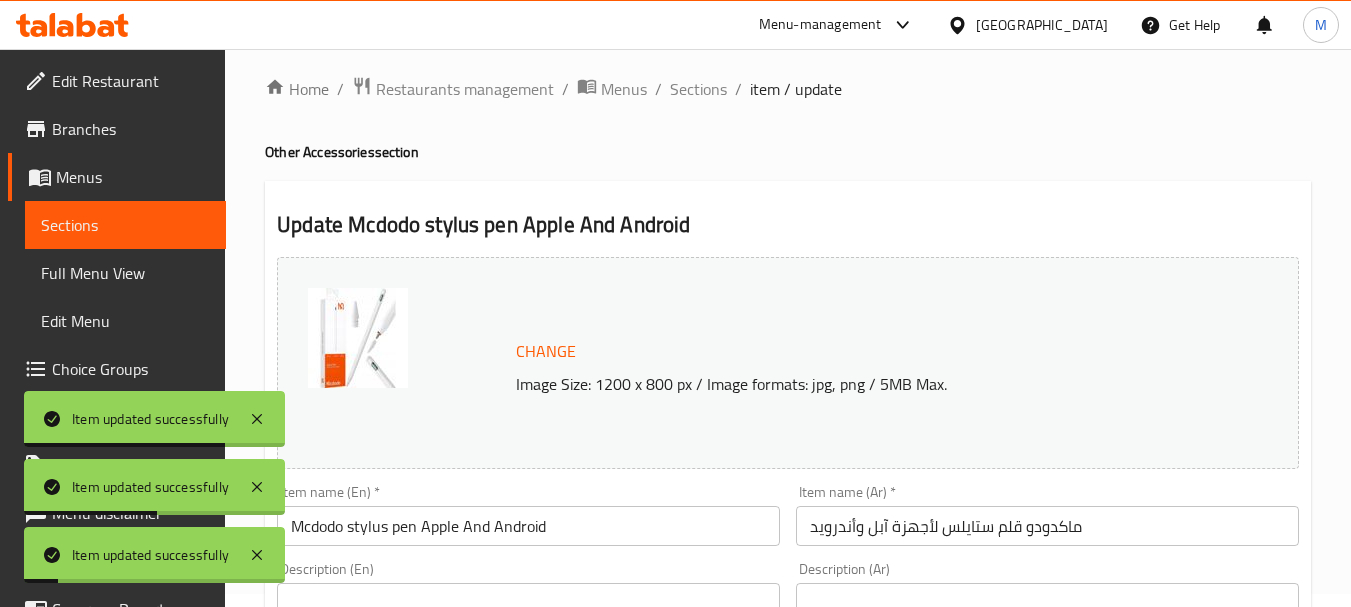 scroll, scrollTop: 0, scrollLeft: 0, axis: both 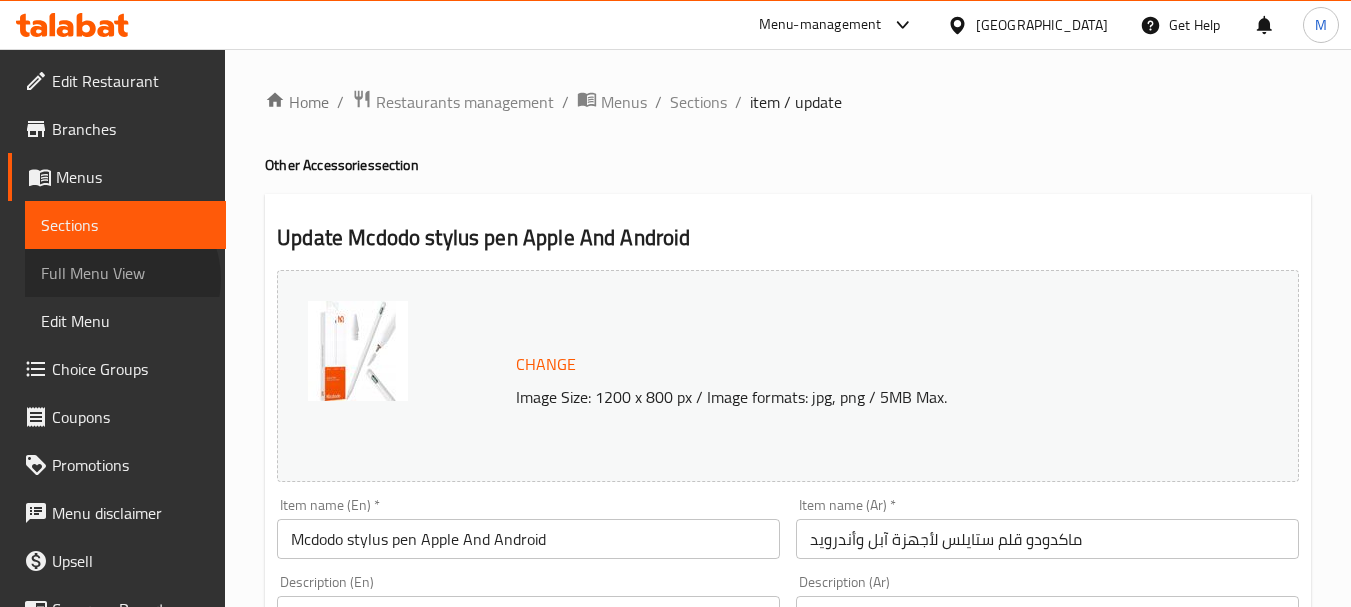 click on "Full Menu View" at bounding box center (125, 273) 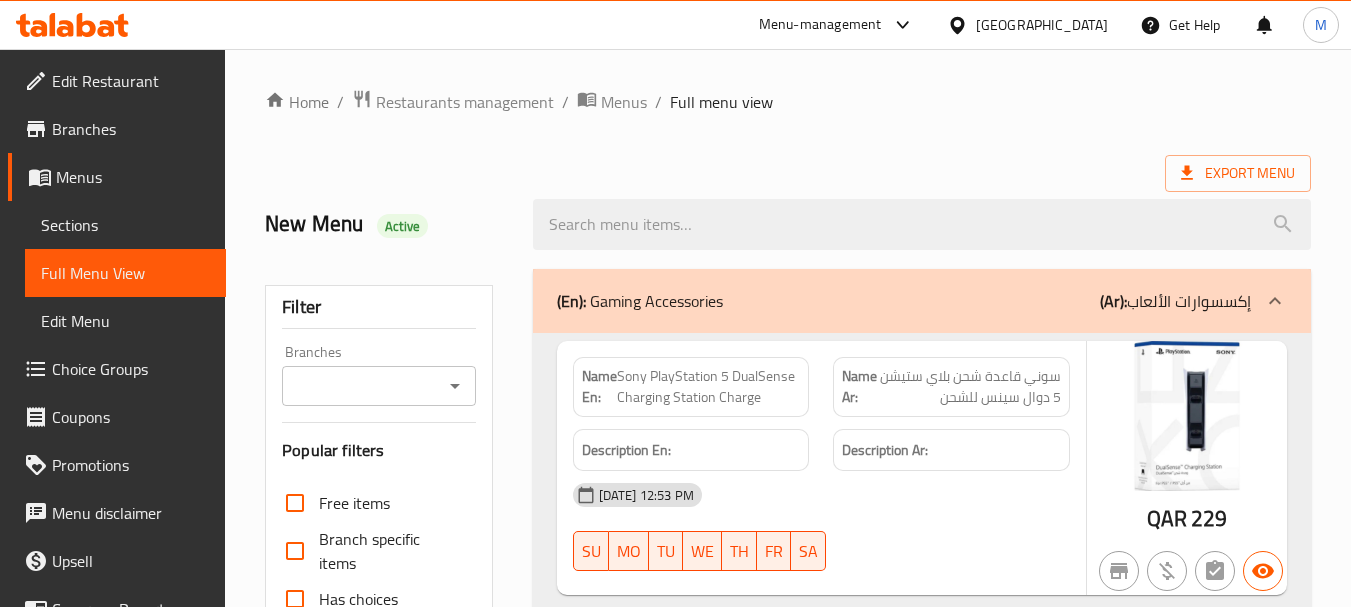 click 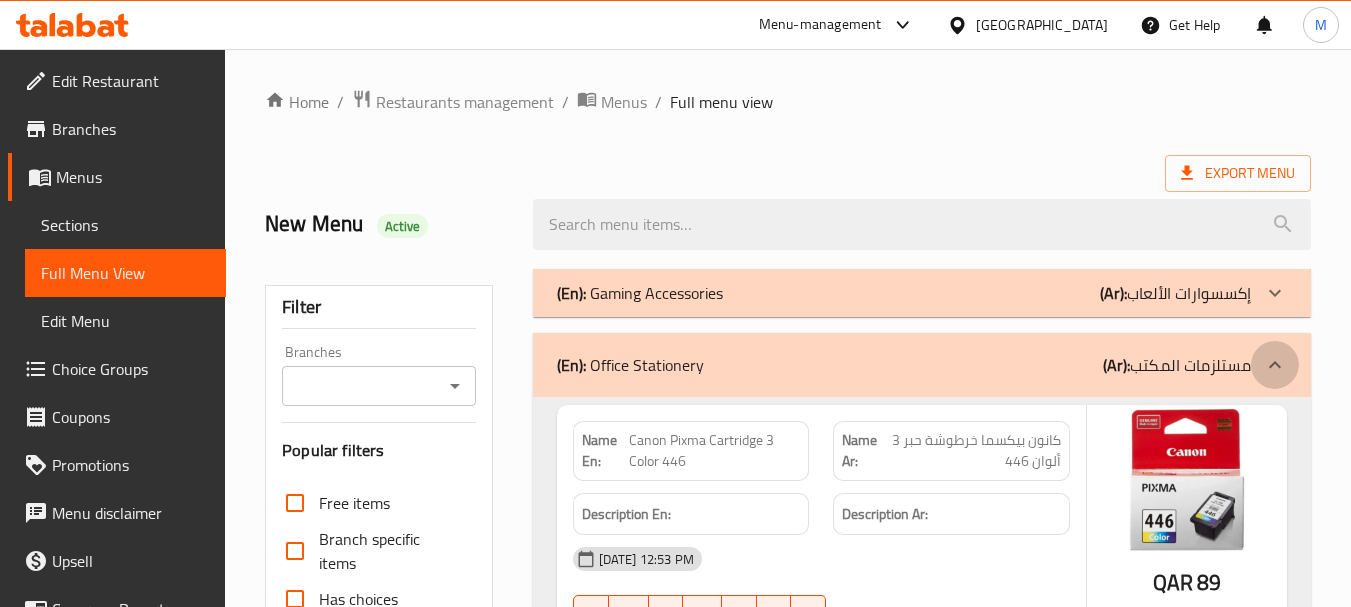 click 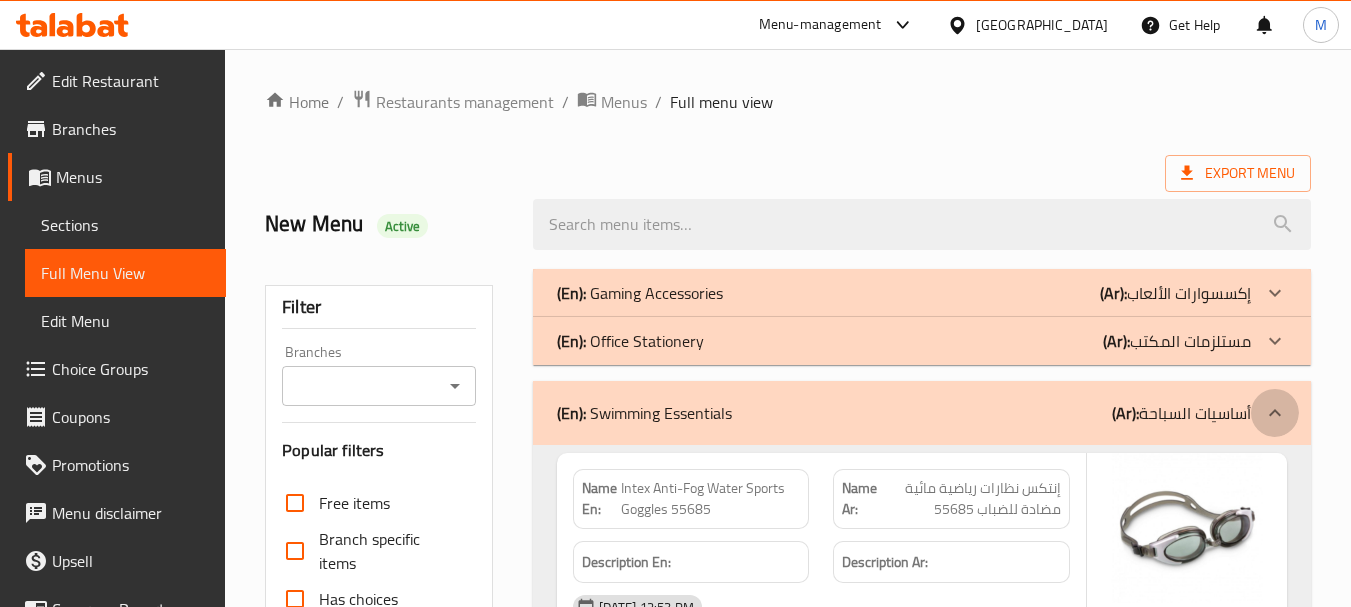 click 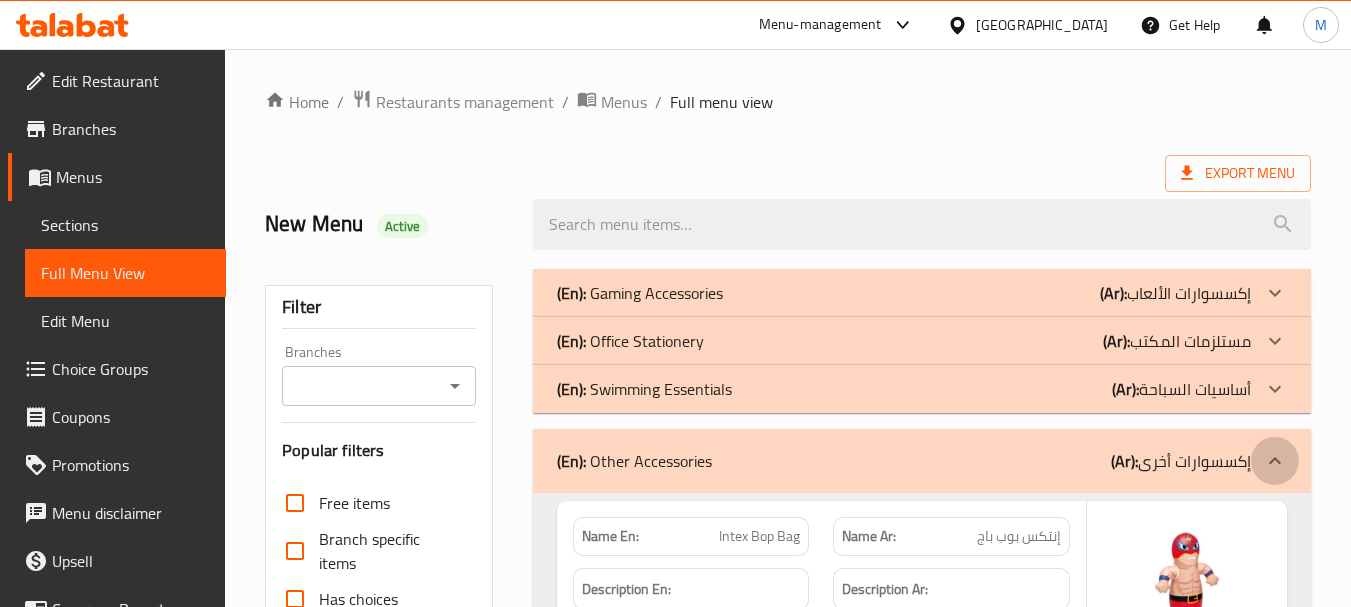 click 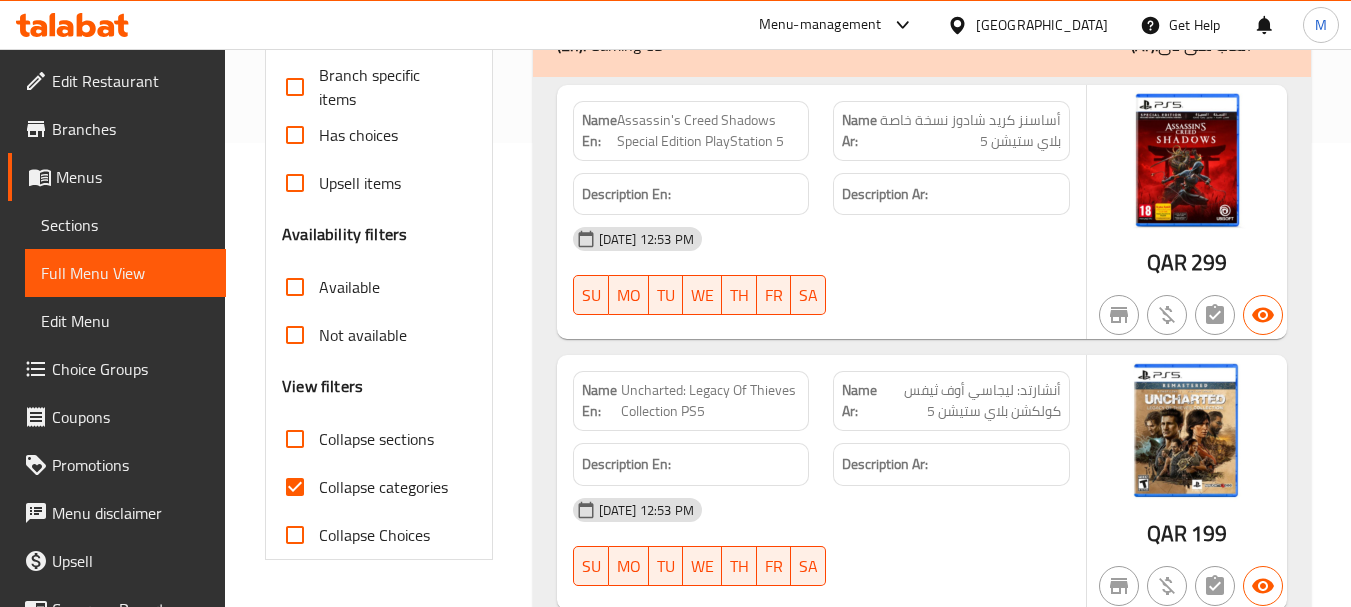 scroll, scrollTop: 0, scrollLeft: 0, axis: both 